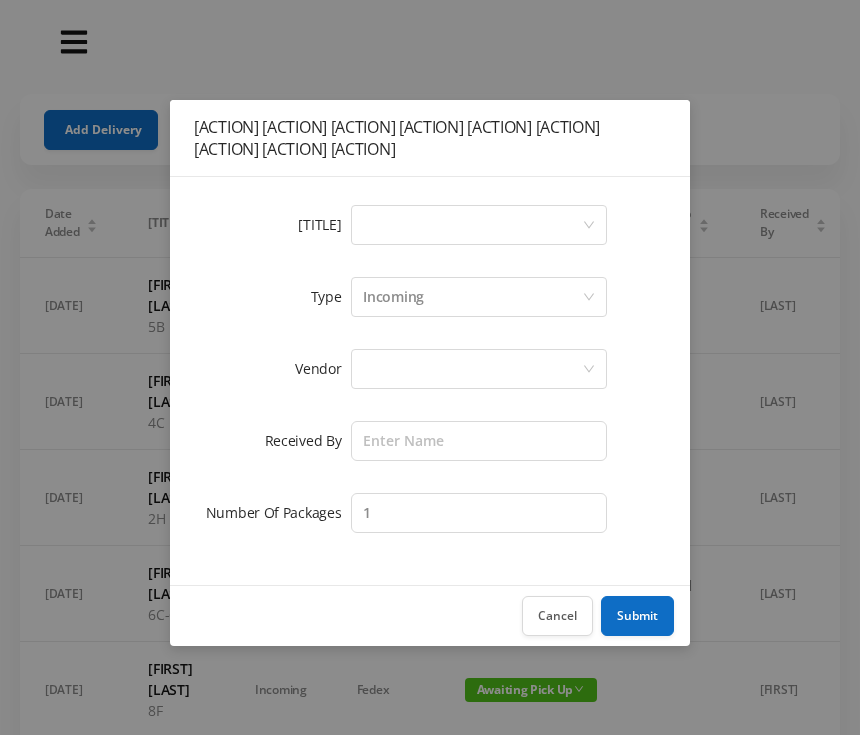 scroll, scrollTop: 0, scrollLeft: 0, axis: both 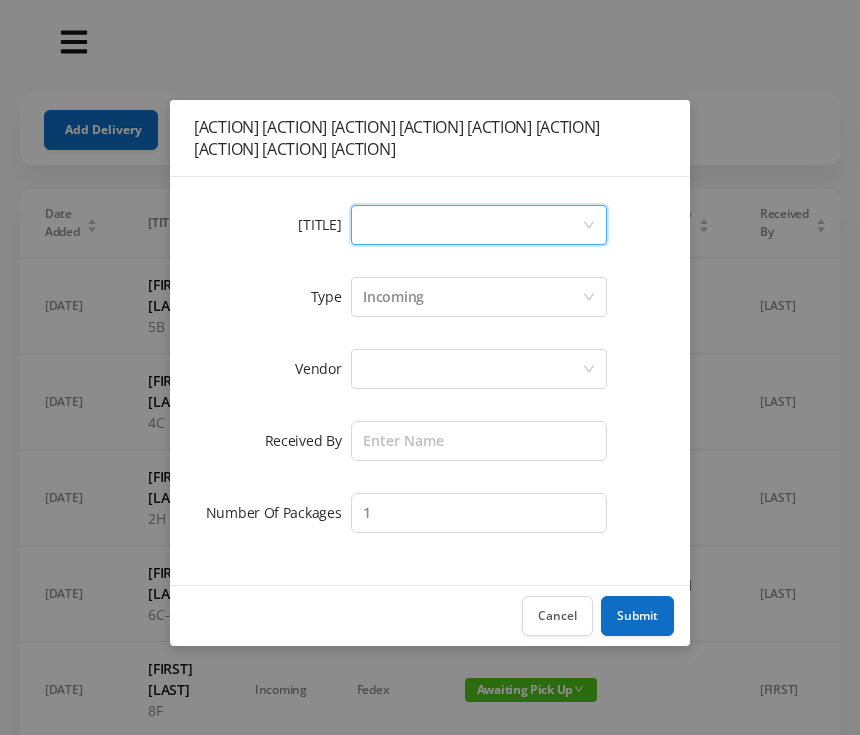click on "[ACTION] [ACTION] [ACTION] [ACTION] [ACTION] [ACTION] [ACTION] [ACTION] [ACTION] [ACTION] [ACTION] [ACTION] [ACTION]" at bounding box center [430, 367] 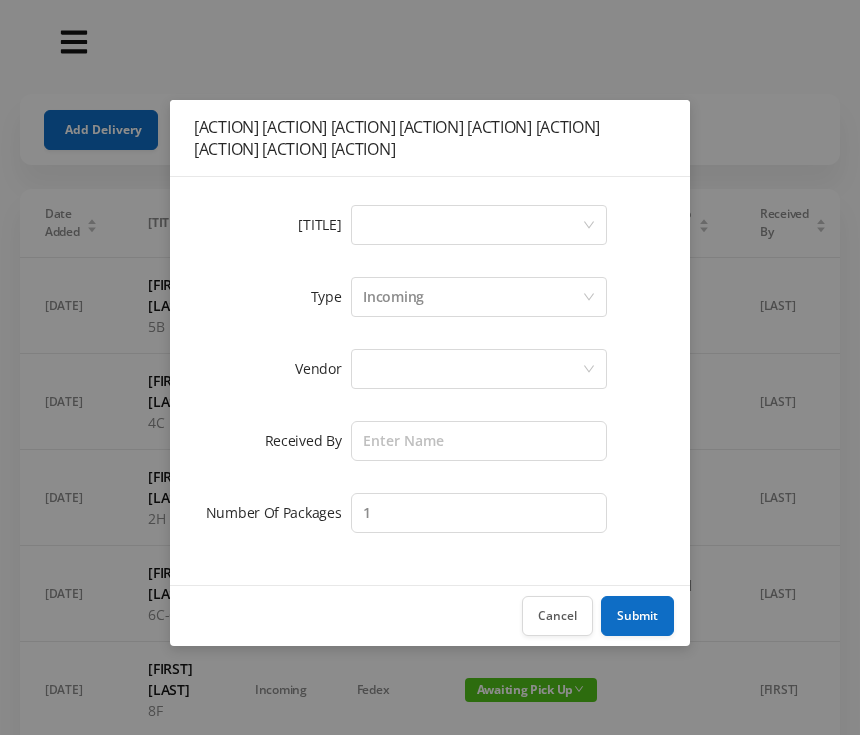 click on "[ACTION] [ACTION] [ACTION] [ACTION] [ACTION] [ACTION] [ACTION] [ACTION] [ACTION] [ACTION] [ACTION] [ACTION] [ACTION]" at bounding box center [430, 367] 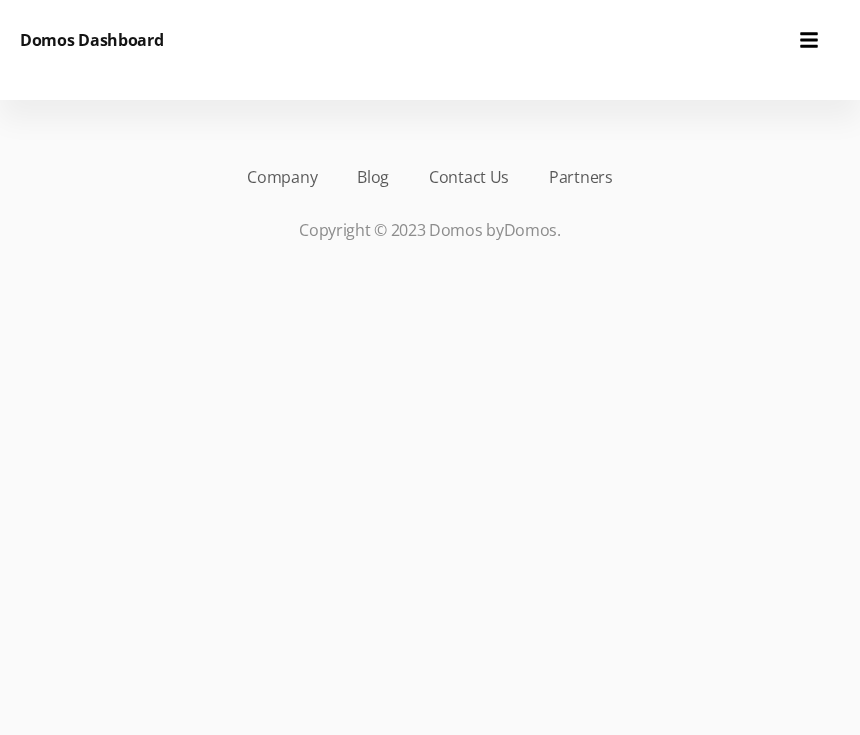 scroll, scrollTop: 0, scrollLeft: 0, axis: both 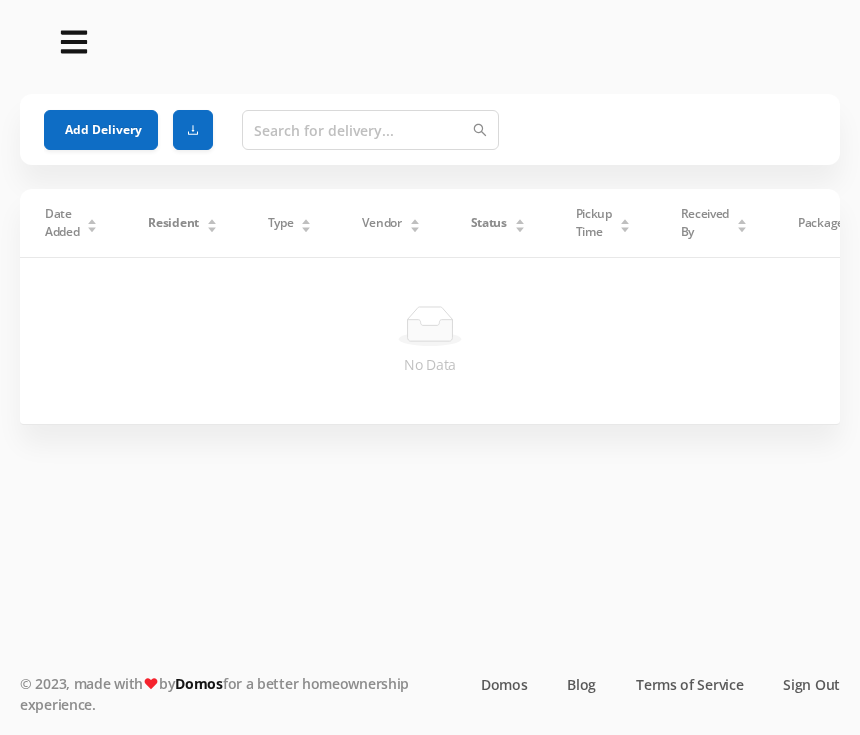 click on "Add Delivery" at bounding box center (101, 130) 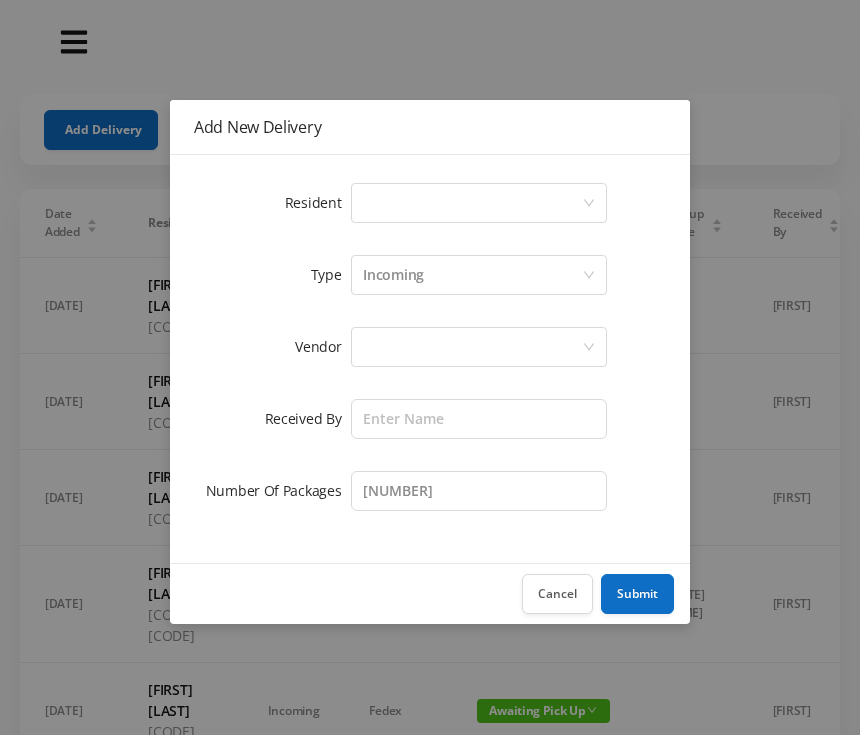 click on "Select a person" at bounding box center (472, 203) 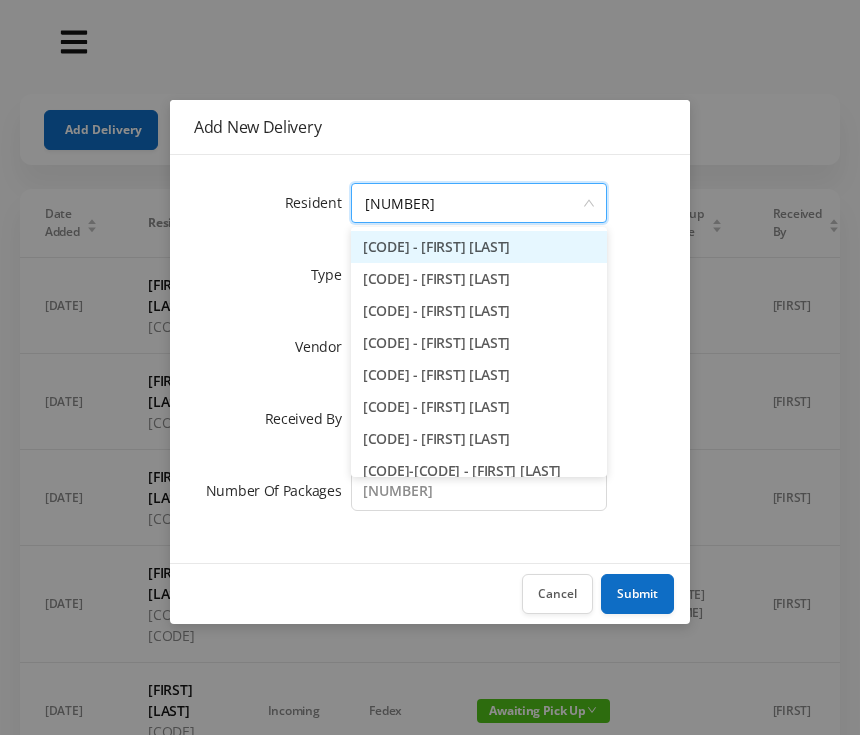 type on "[CODE]" 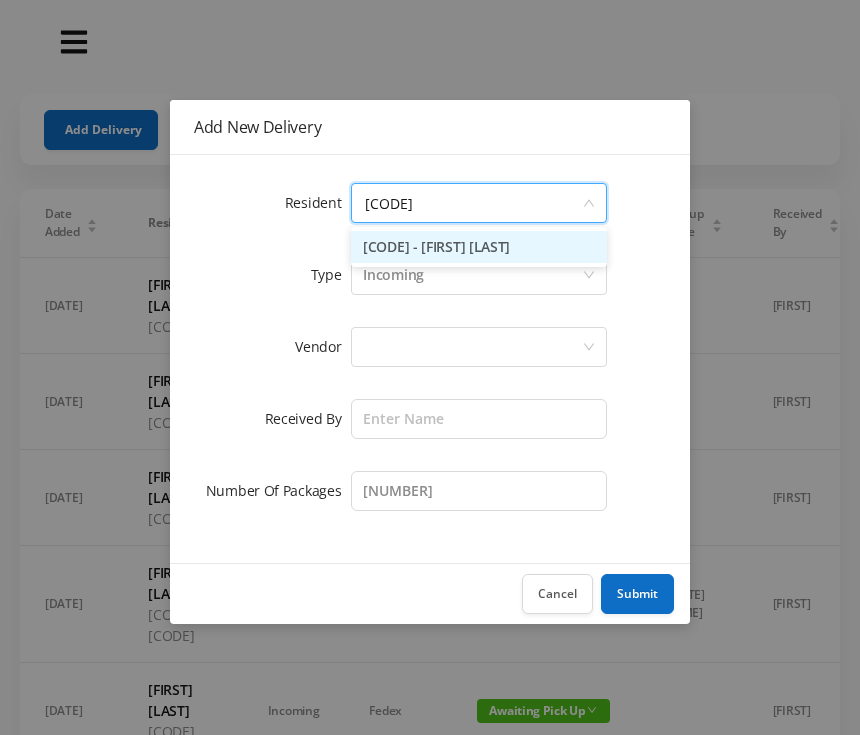 click on "[CODE] - [FIRST] [LAST]" at bounding box center [479, 247] 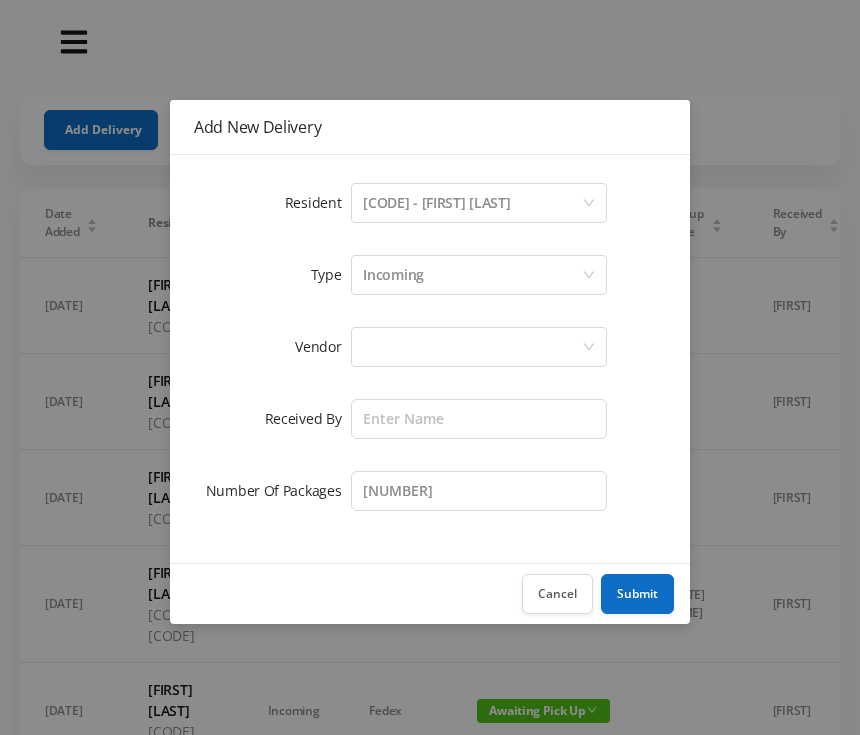 click at bounding box center [472, 203] 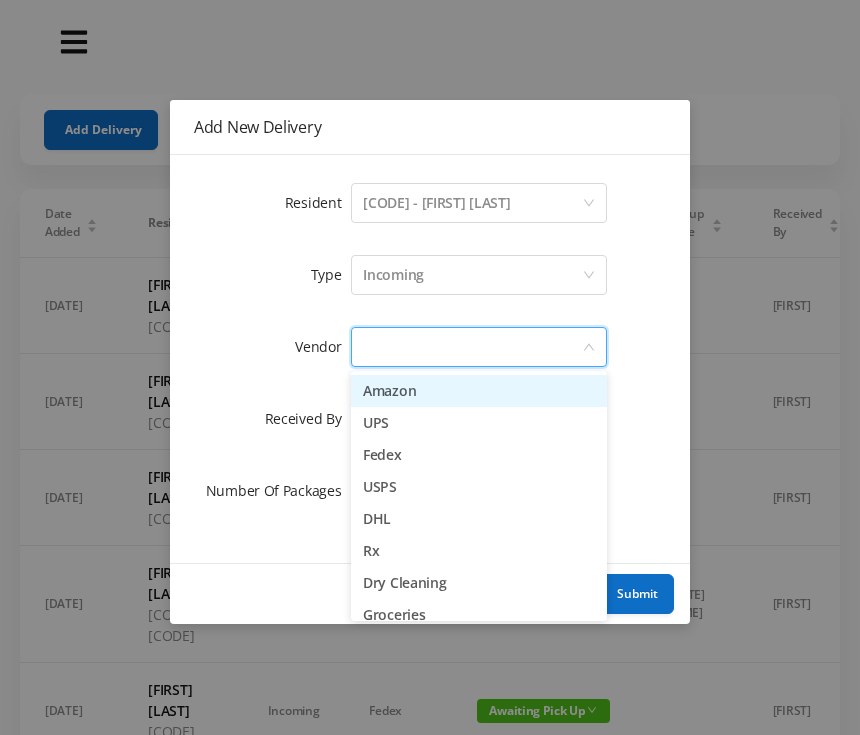 click on "Amazon" at bounding box center (479, 391) 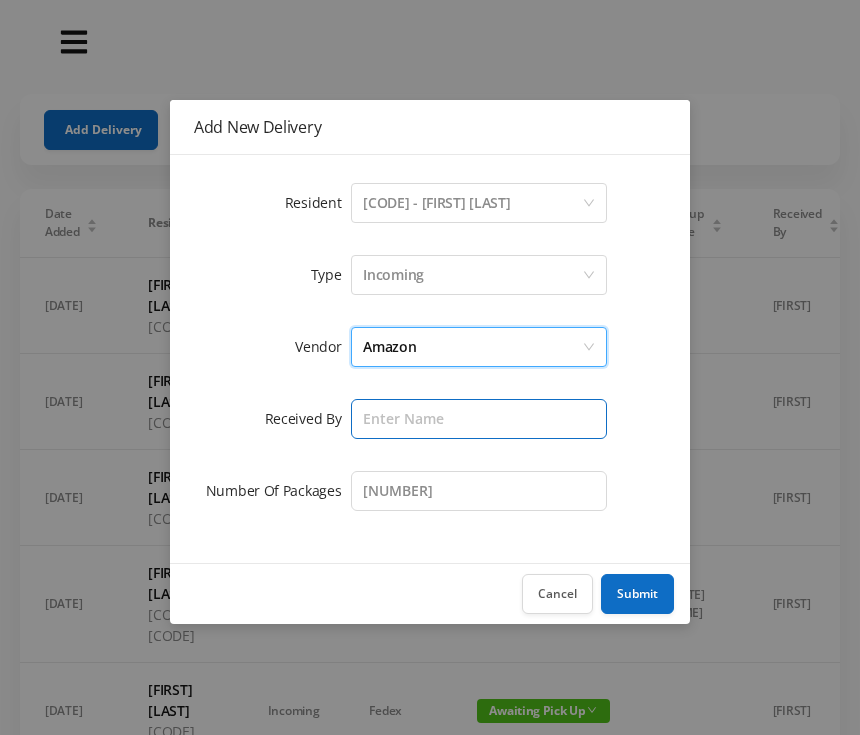 click at bounding box center (479, 419) 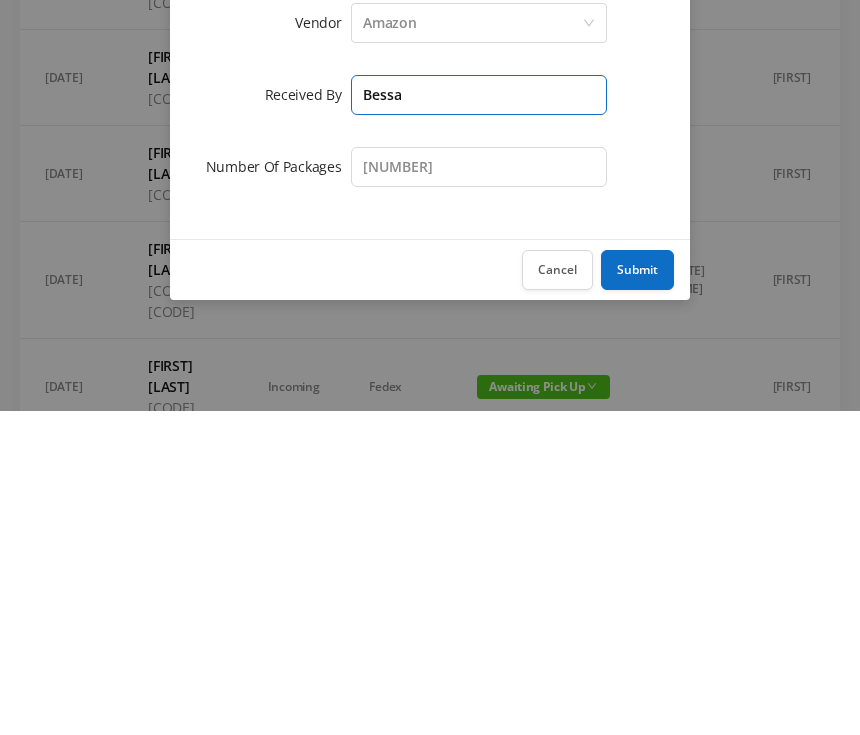 type on "Bessa" 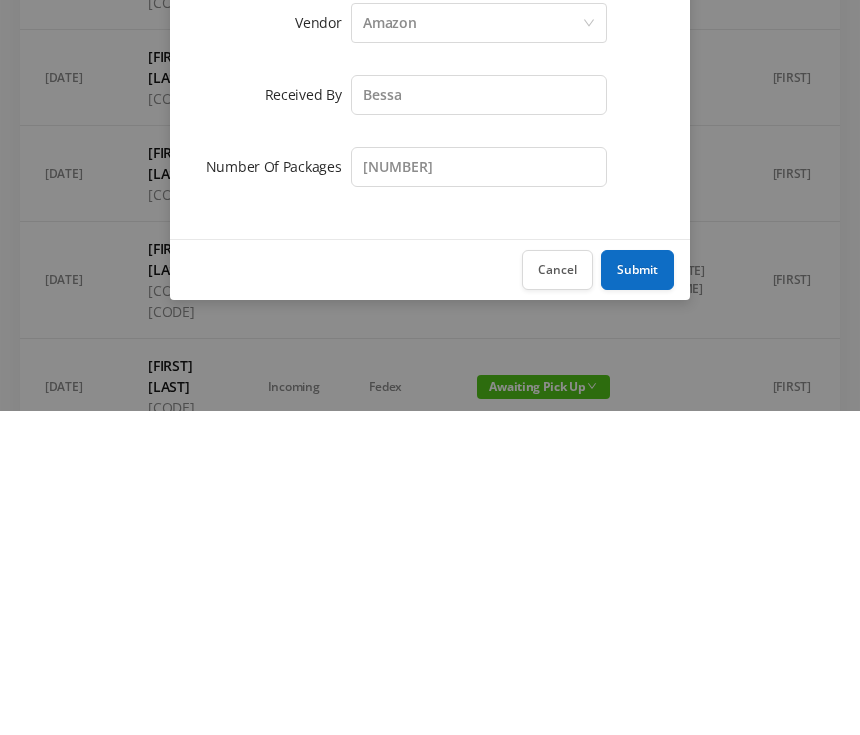 click on "Submit" at bounding box center [637, 594] 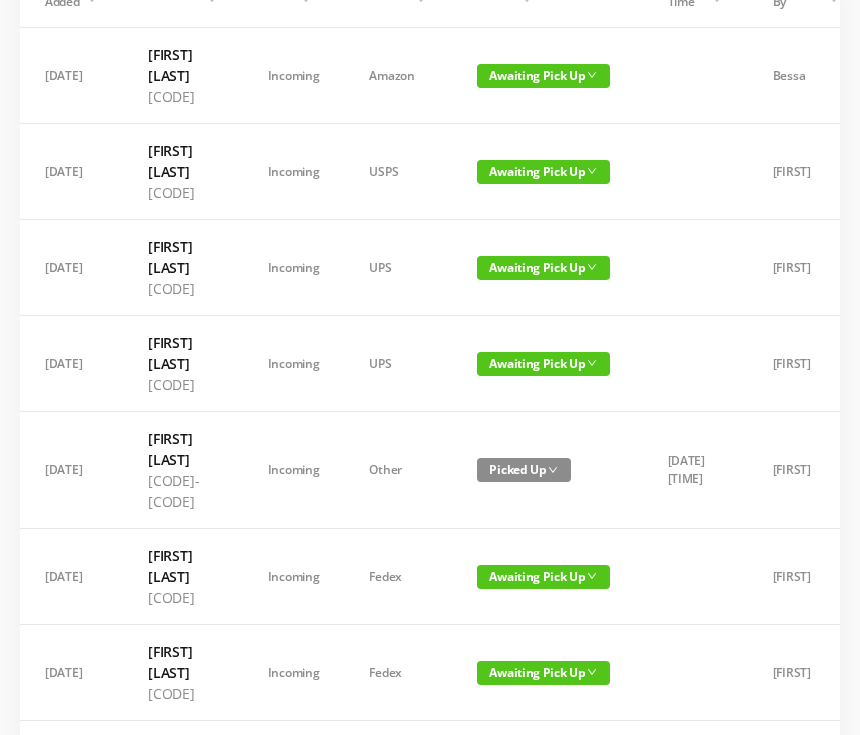 scroll, scrollTop: 0, scrollLeft: 0, axis: both 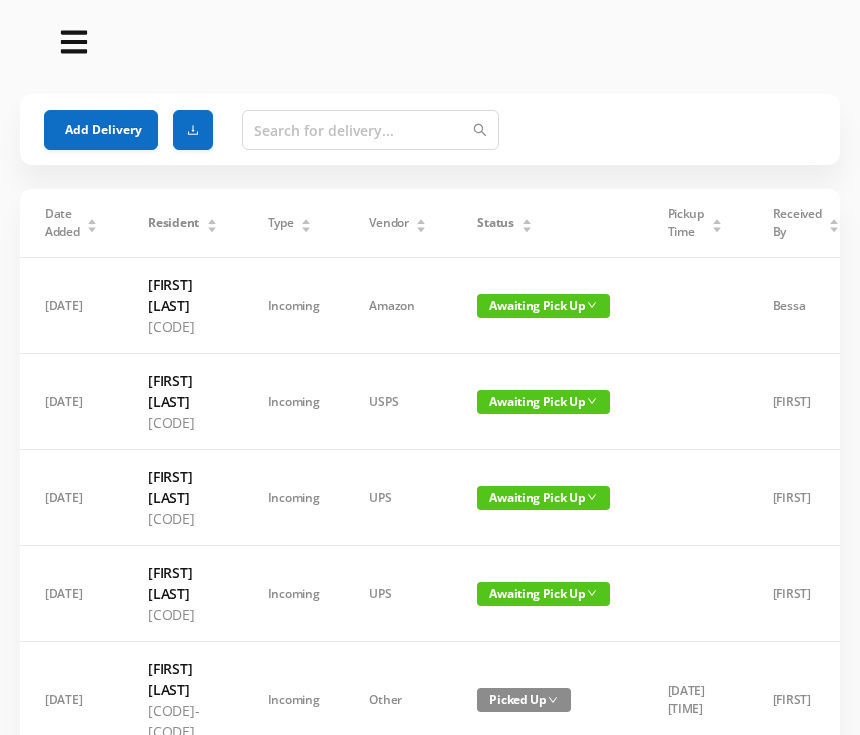 click at bounding box center (92, 229) 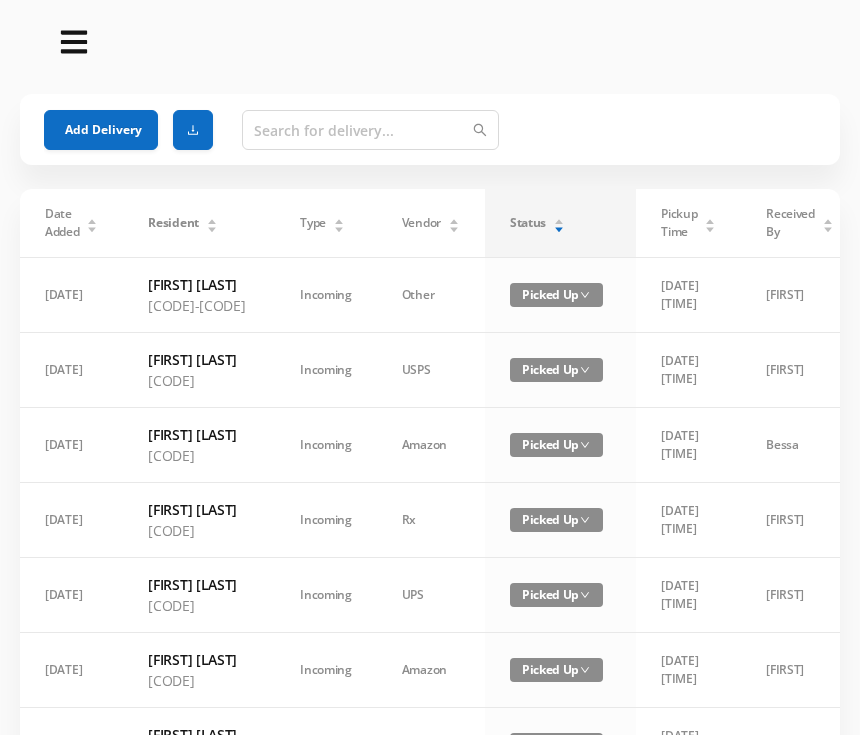 click at bounding box center (558, 229) 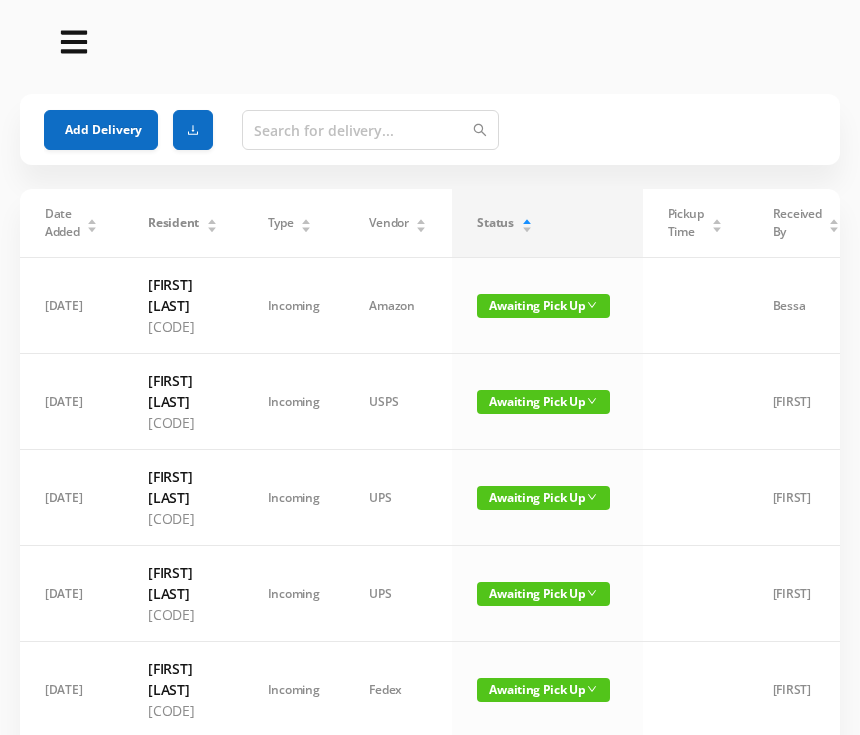 click on "Add Delivery" at bounding box center [101, 130] 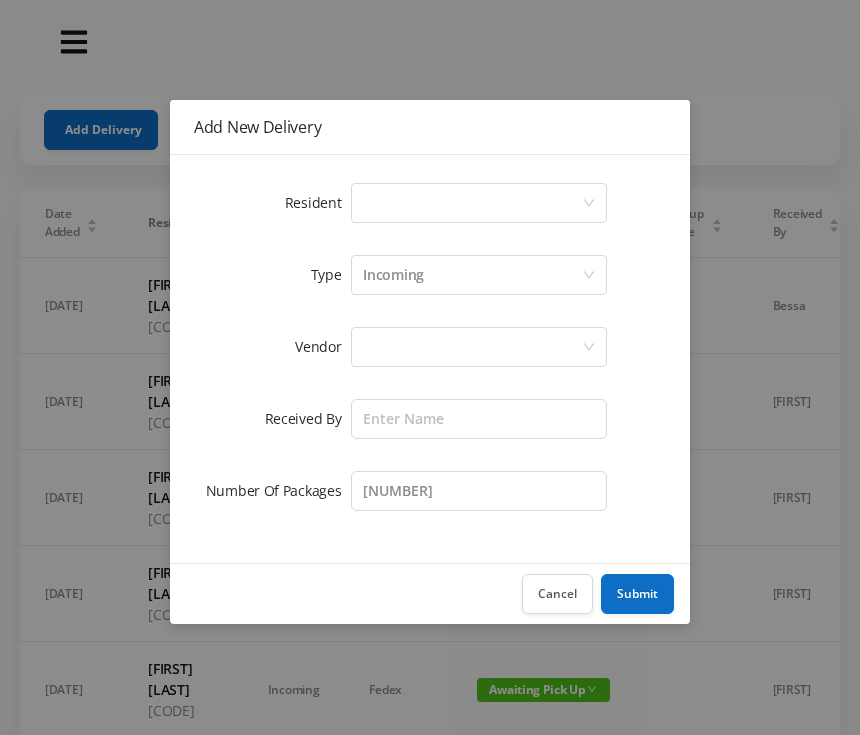 click on "Select a person" at bounding box center (472, 203) 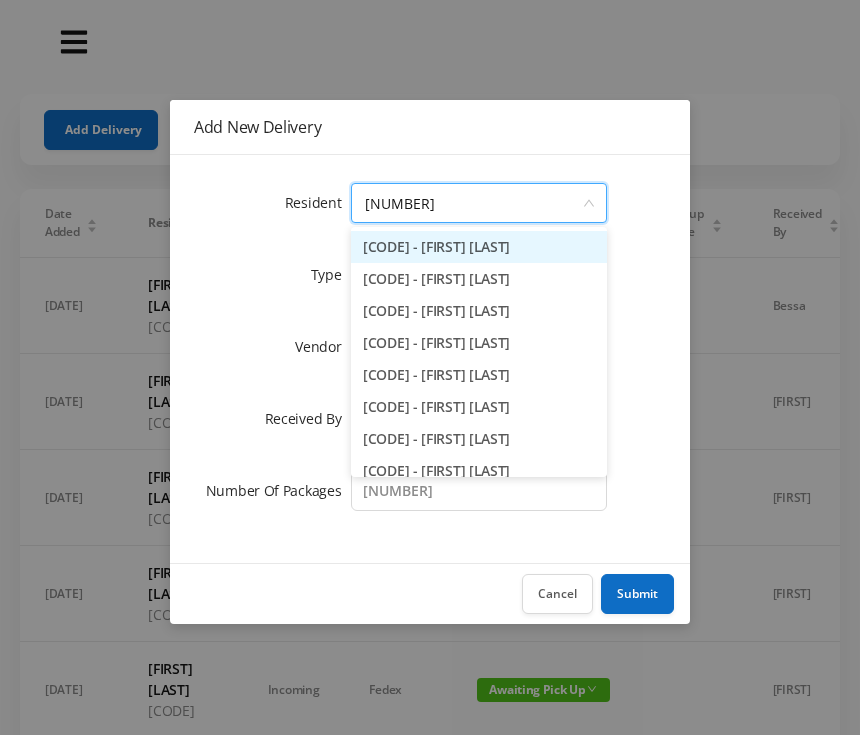 type on "[CODE]" 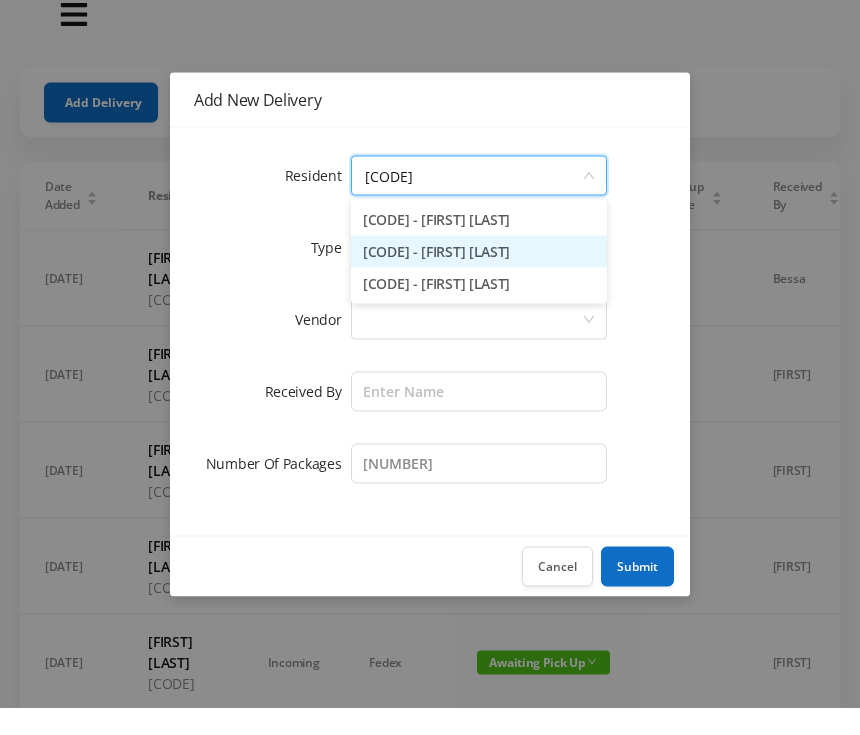 click on "[CODE] - [FIRST] [LAST]" at bounding box center [479, 279] 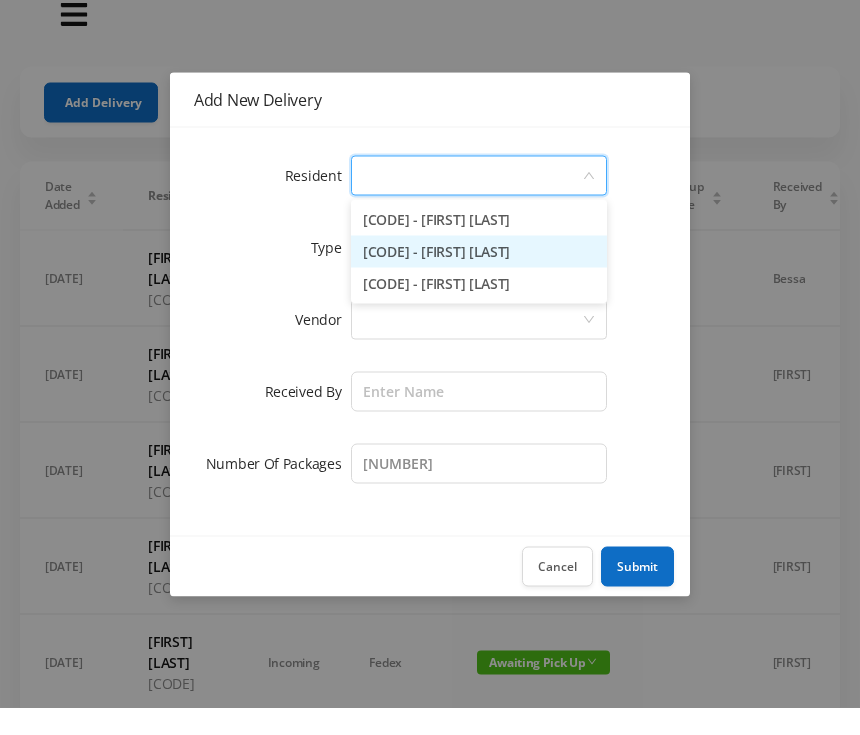 scroll, scrollTop: 28, scrollLeft: 0, axis: vertical 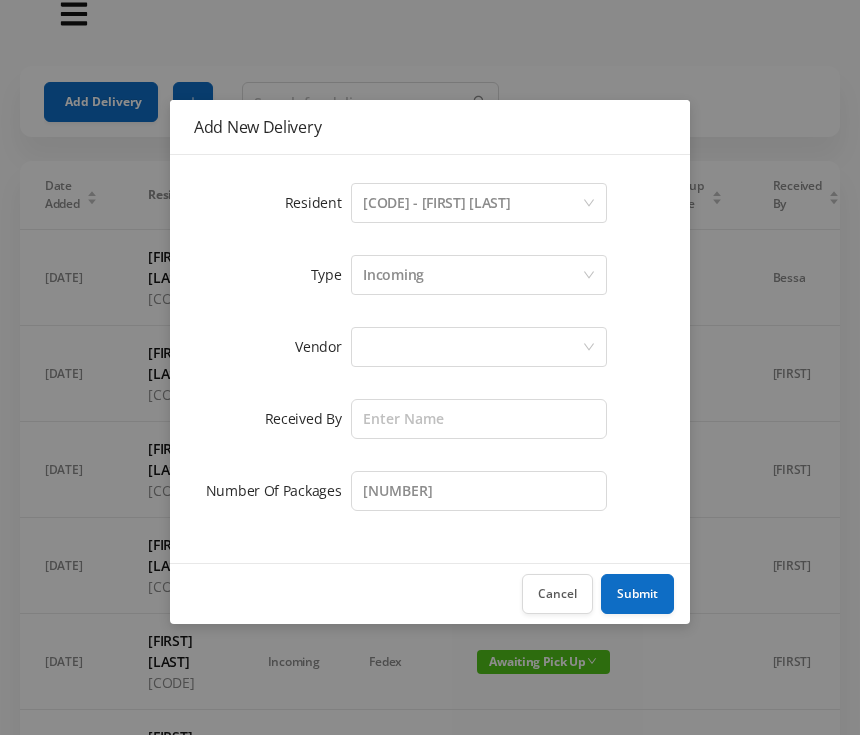click at bounding box center [472, 203] 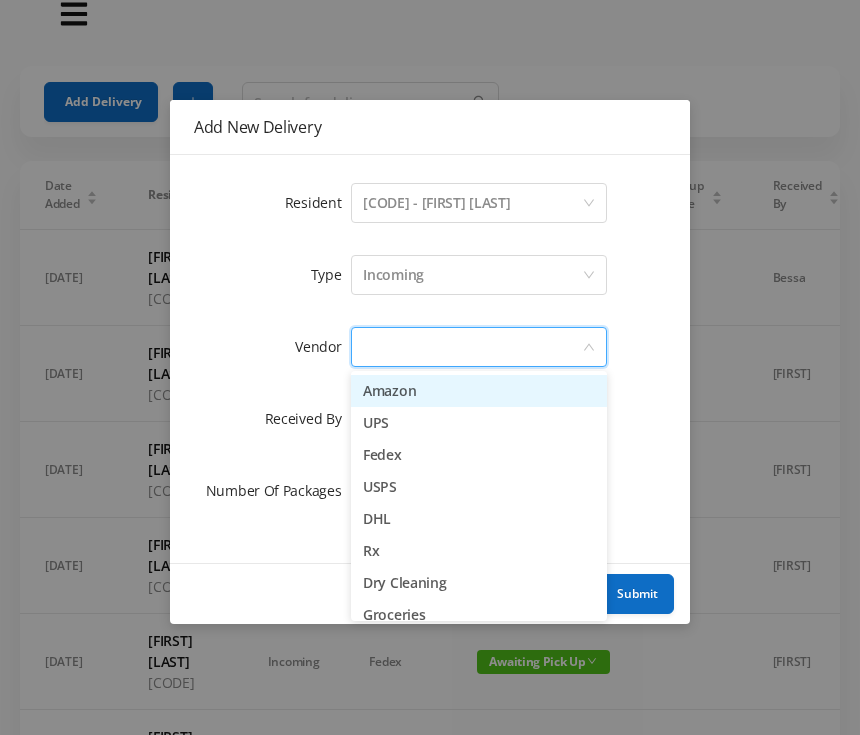 click on "Amazon" at bounding box center (479, 391) 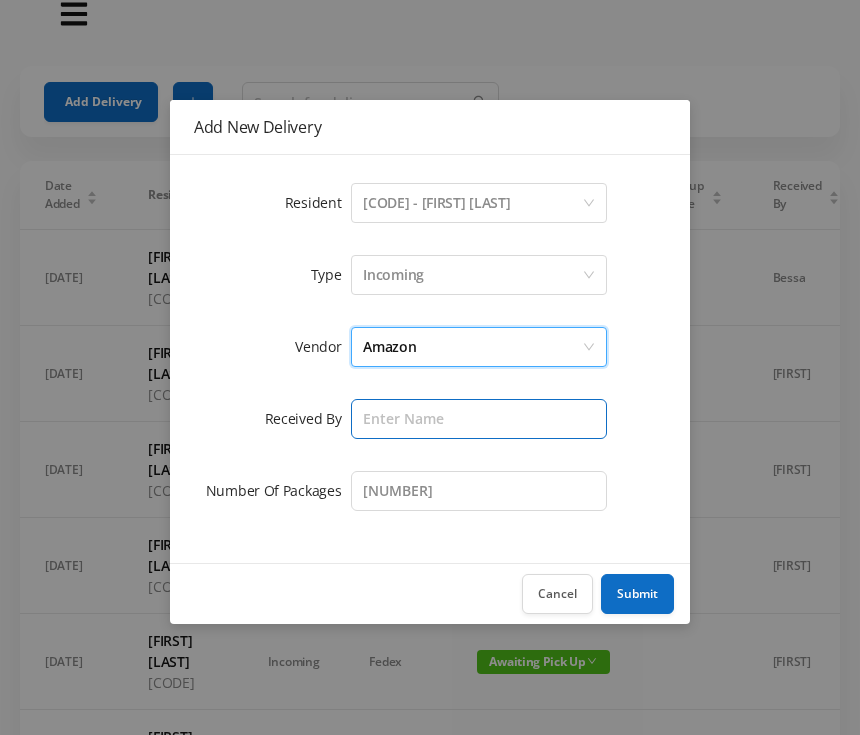 click at bounding box center [479, 419] 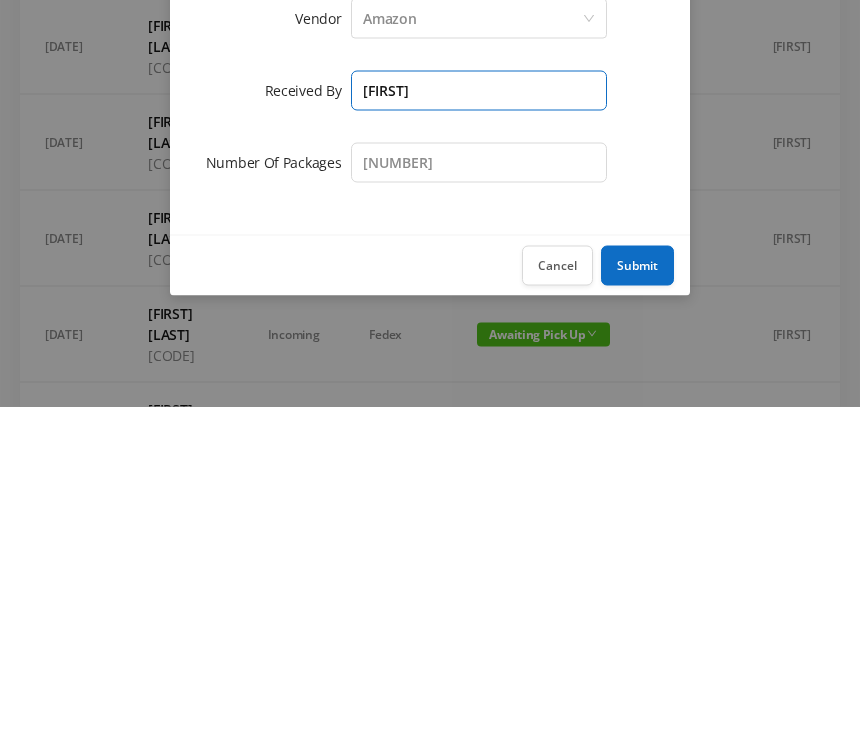 type on "[FIRST]" 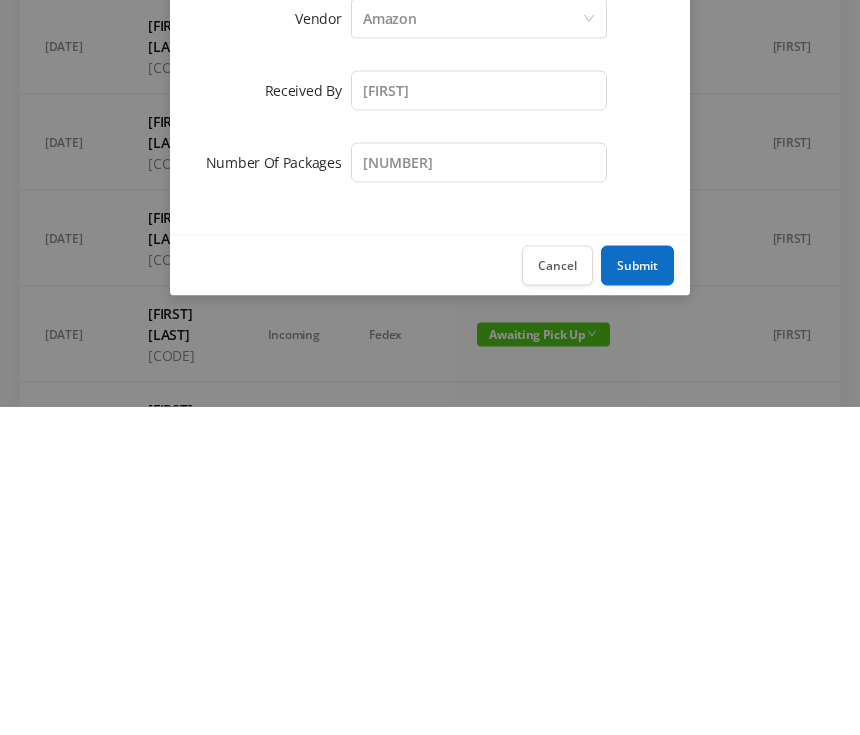 click on "Submit" at bounding box center (637, 594) 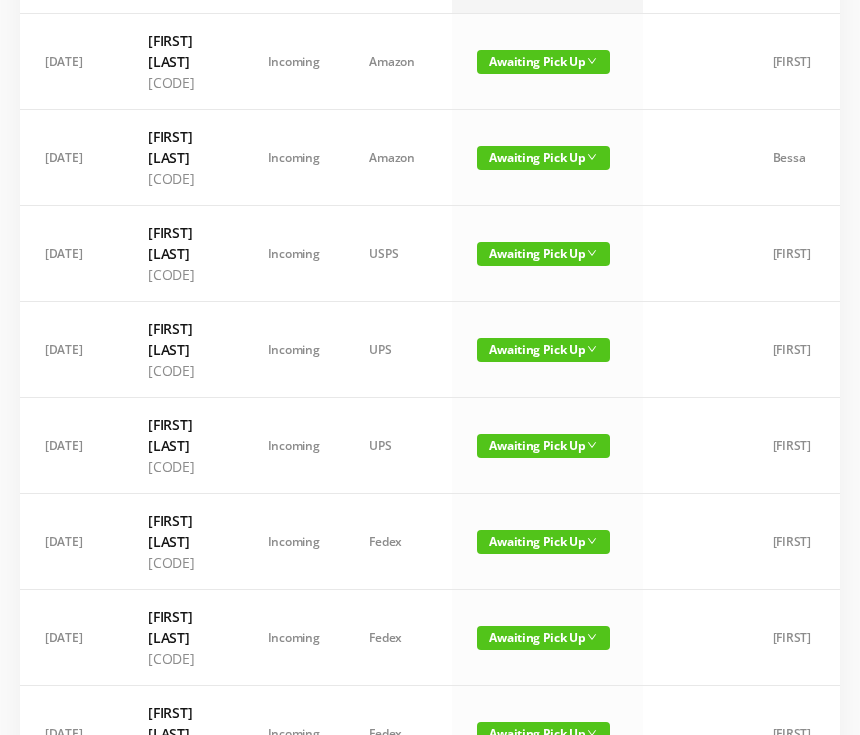 scroll, scrollTop: 0, scrollLeft: 0, axis: both 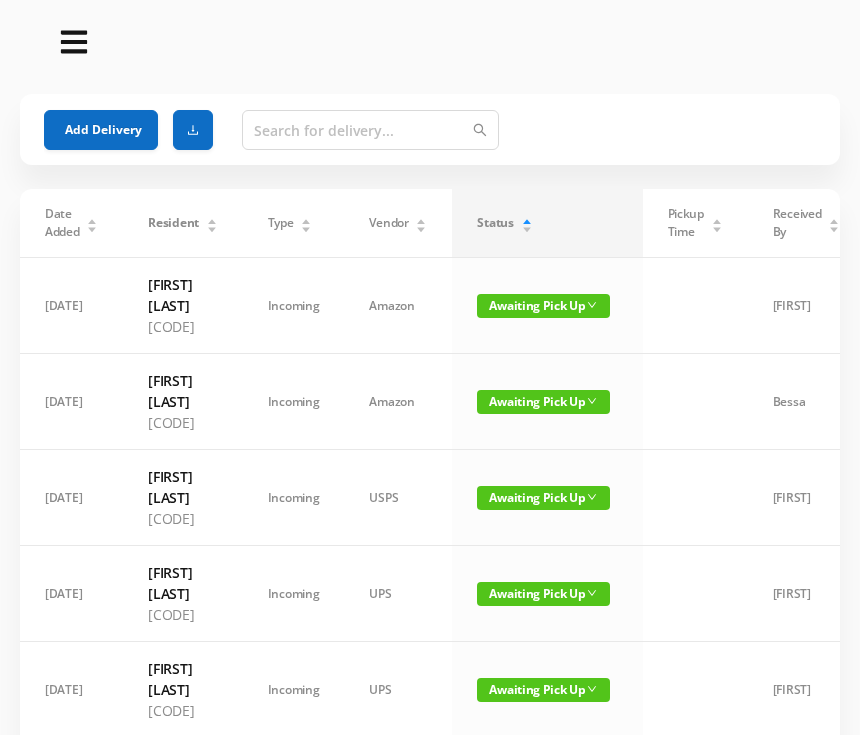 click on "Add Delivery" at bounding box center (101, 130) 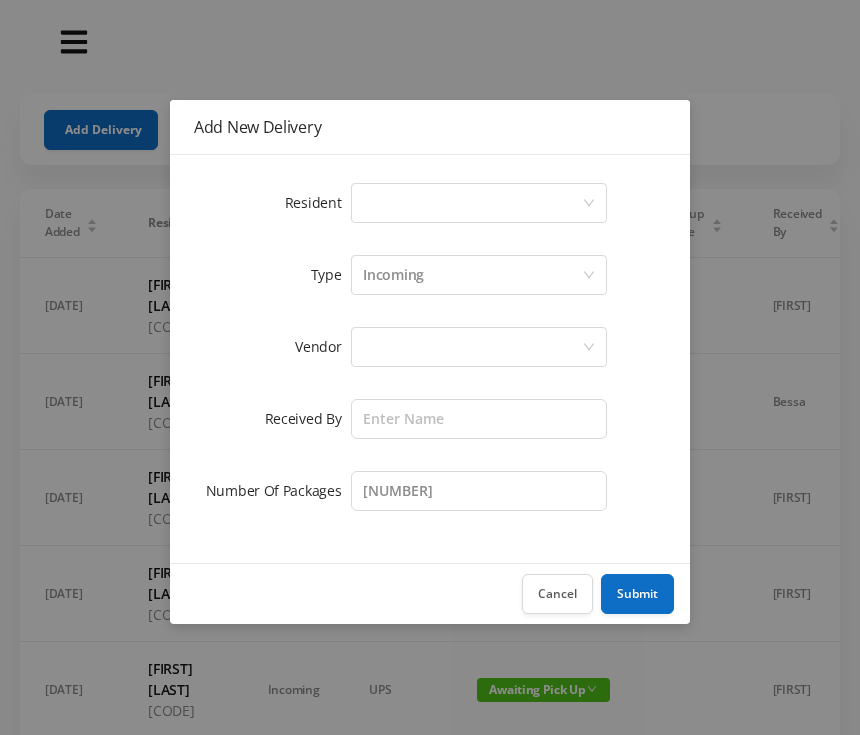click on "Select a person" at bounding box center (472, 203) 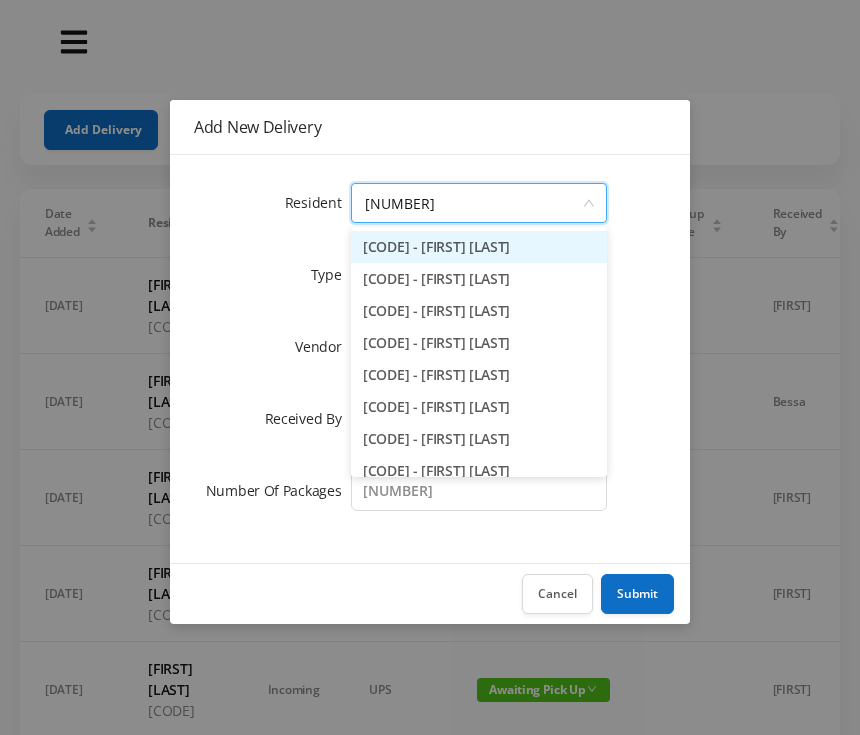 type on "[CODE]" 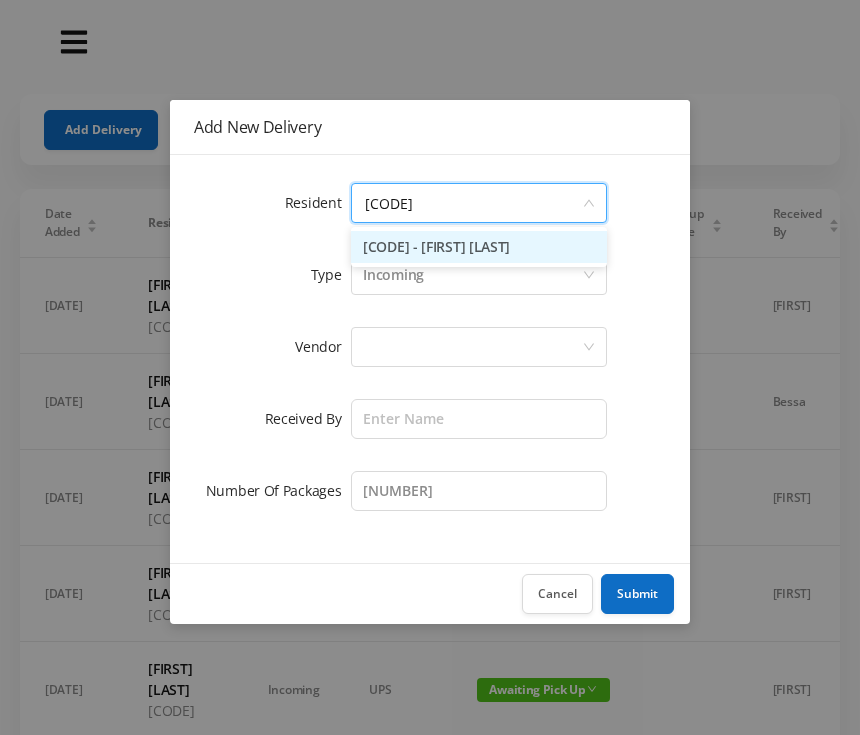 click on "[CODE] - [FIRST] [LAST]" at bounding box center (479, 247) 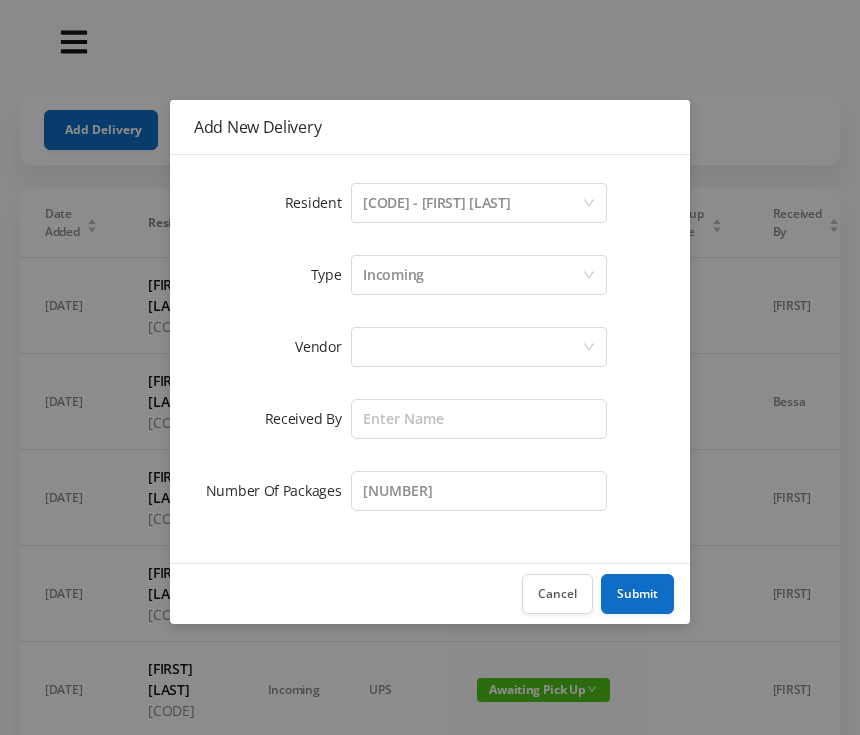 click at bounding box center [472, 203] 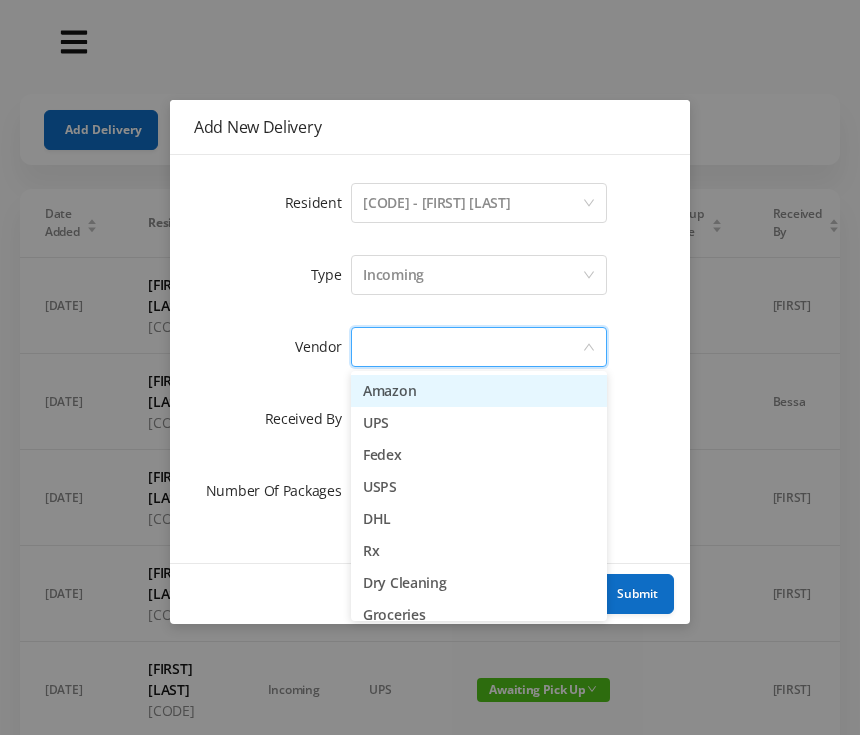 click on "Amazon" at bounding box center (479, 391) 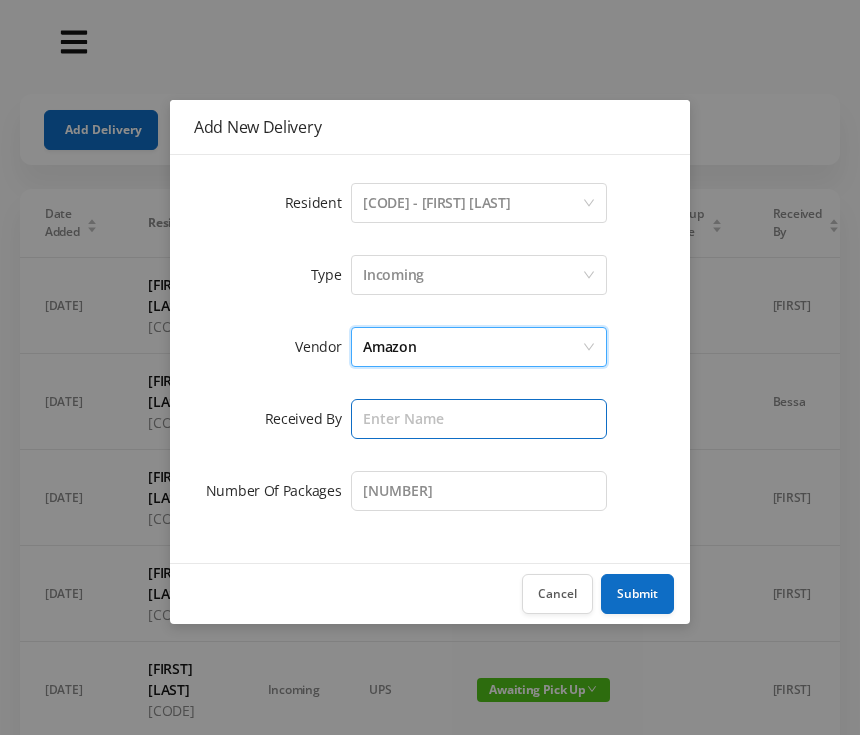 click at bounding box center (479, 419) 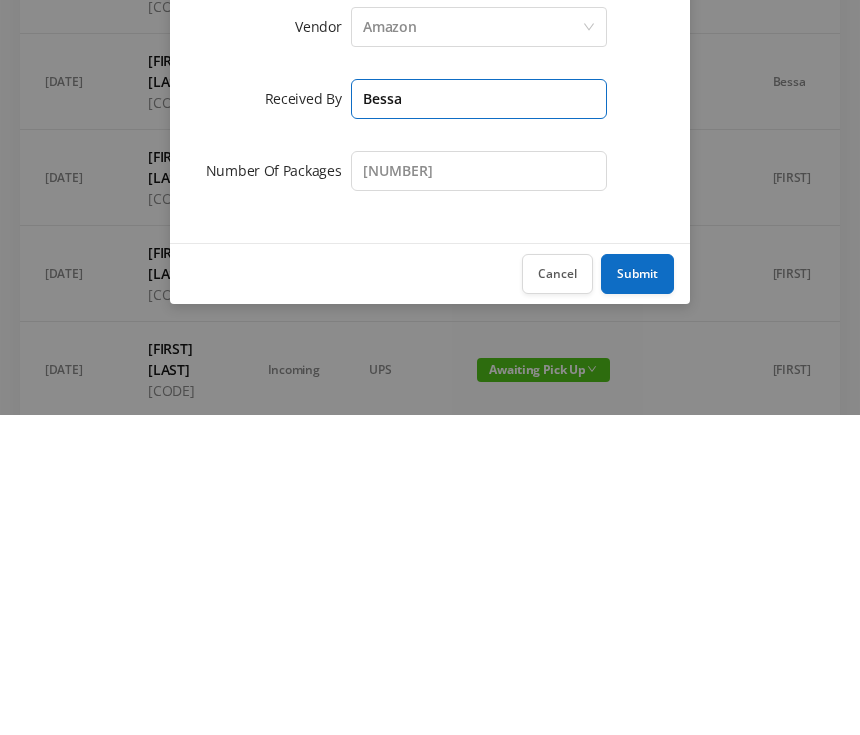 type on "Bessa" 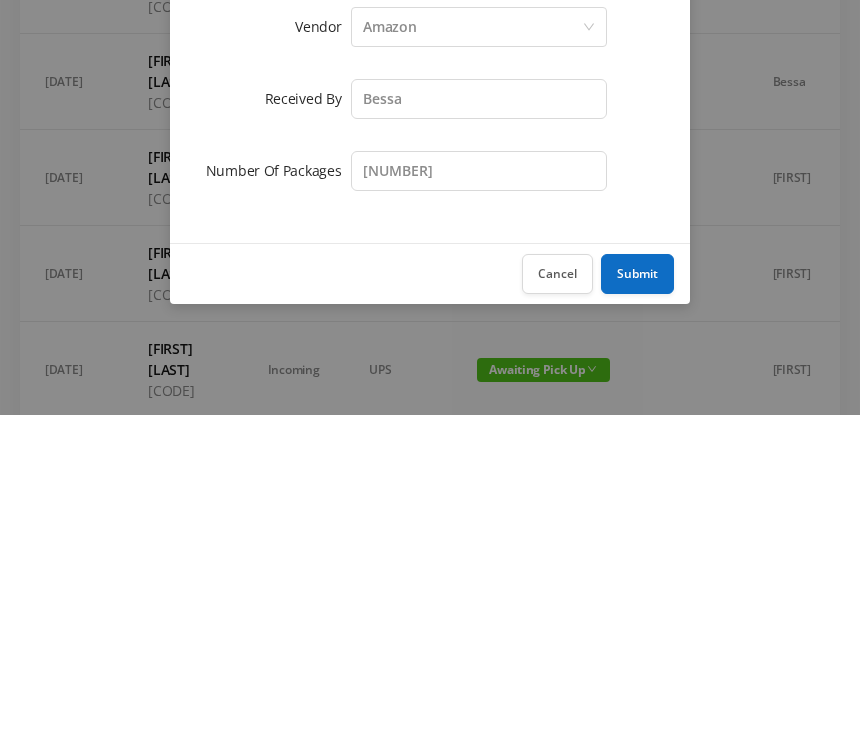 click on "Submit" at bounding box center [637, 594] 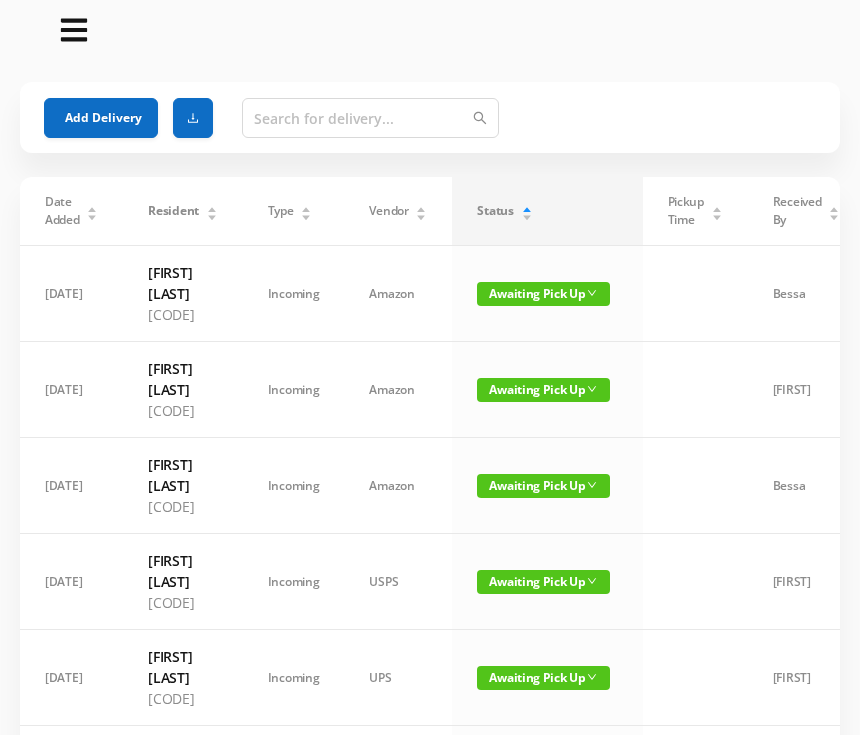 scroll, scrollTop: 0, scrollLeft: 0, axis: both 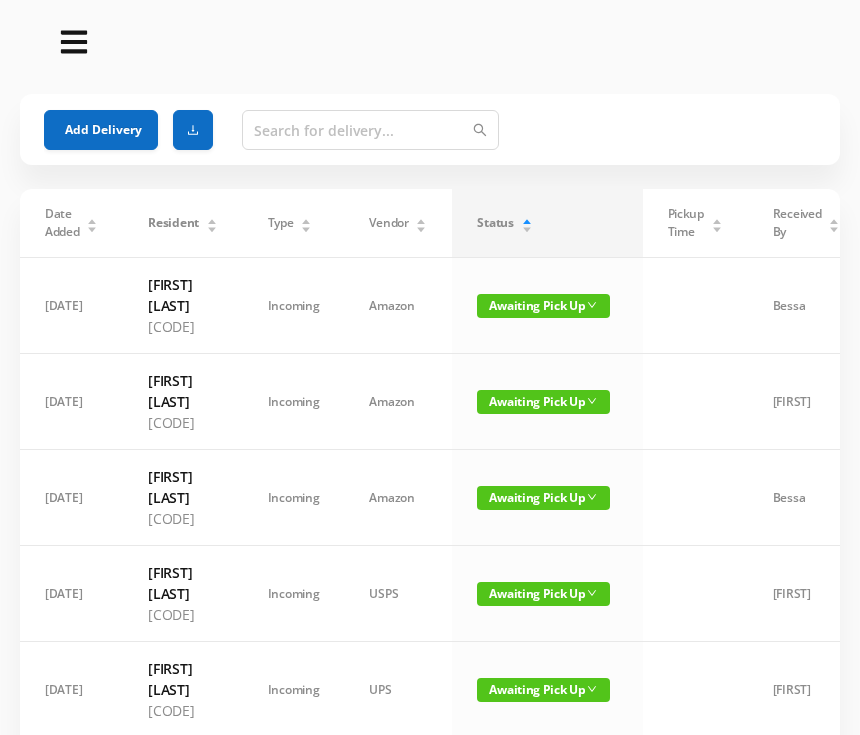 click on "Add Delivery" at bounding box center (101, 130) 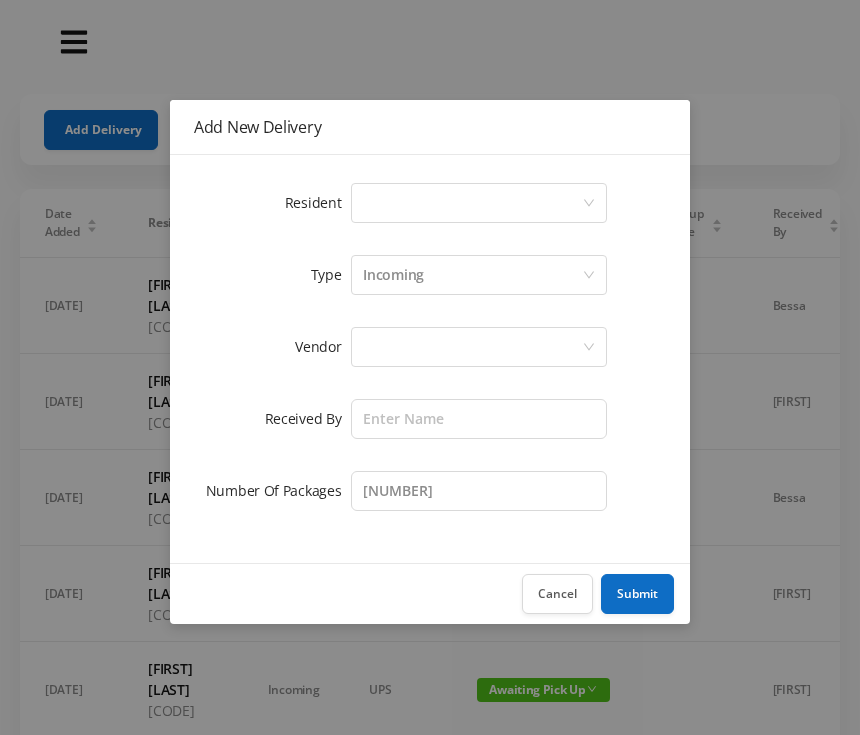 click on "Select a person" at bounding box center [472, 203] 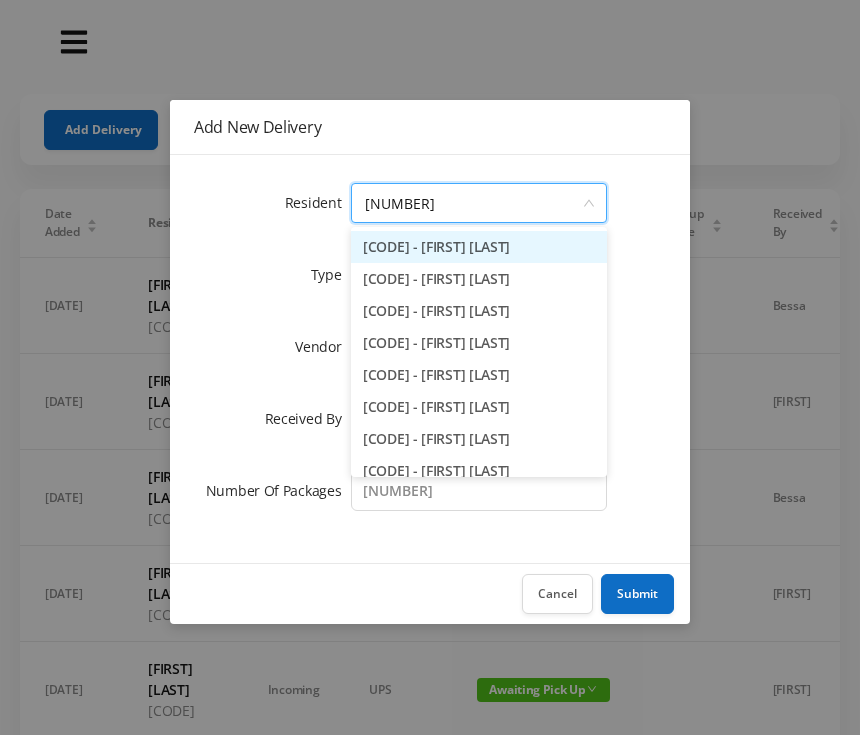 type on "[CODE]" 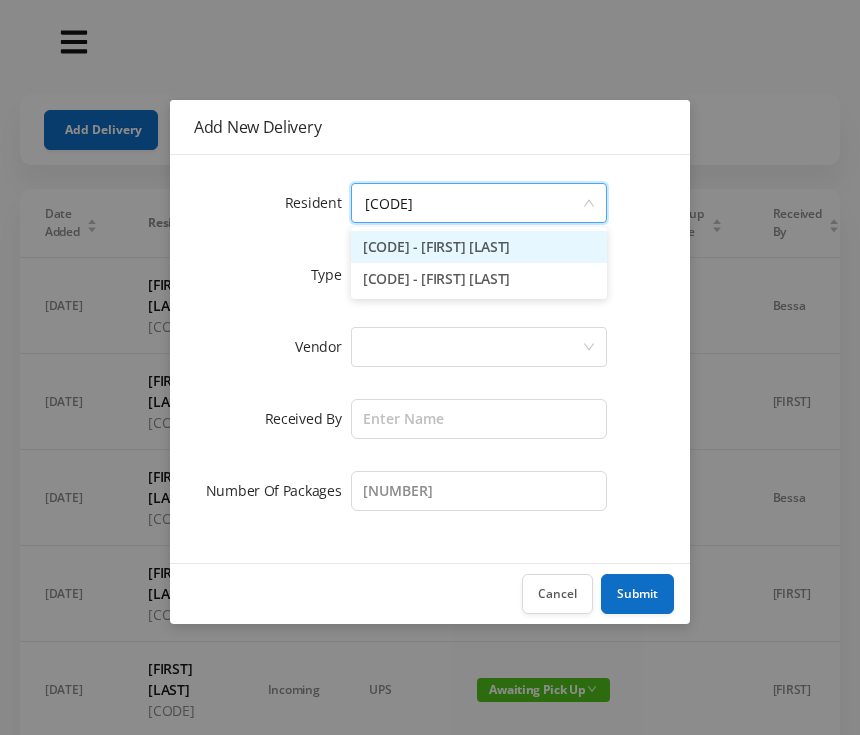 click on "[CODE] - [FIRST] [LAST]" at bounding box center (479, 247) 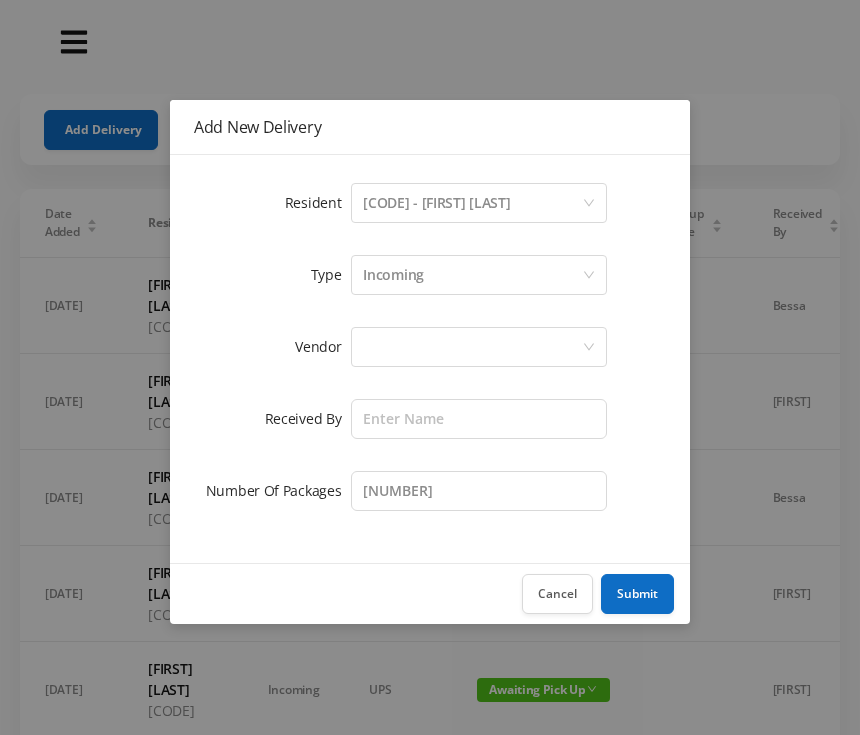 click at bounding box center [472, 203] 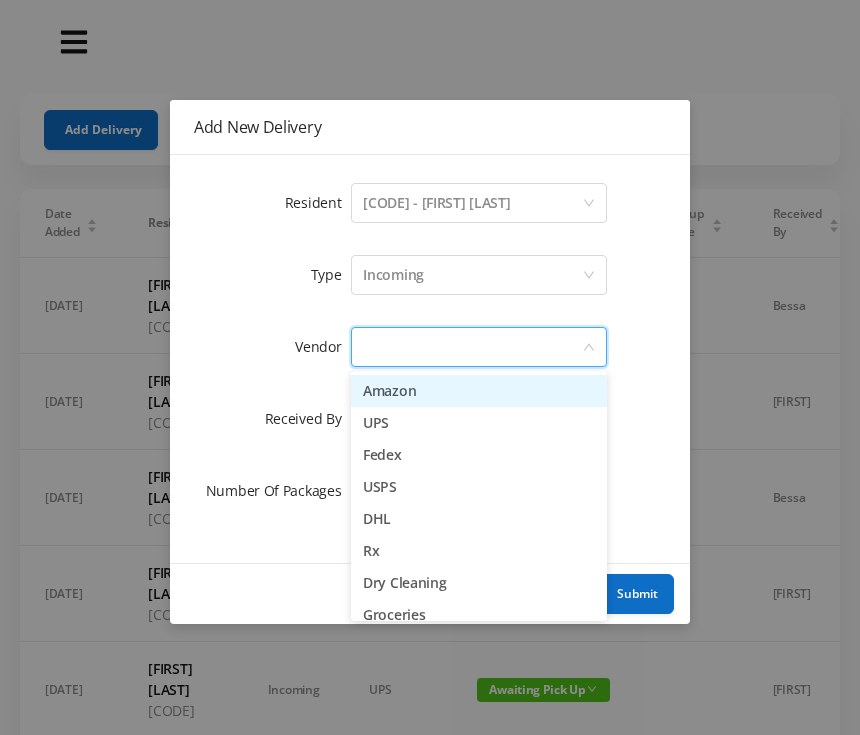 click on "Amazon" at bounding box center [479, 391] 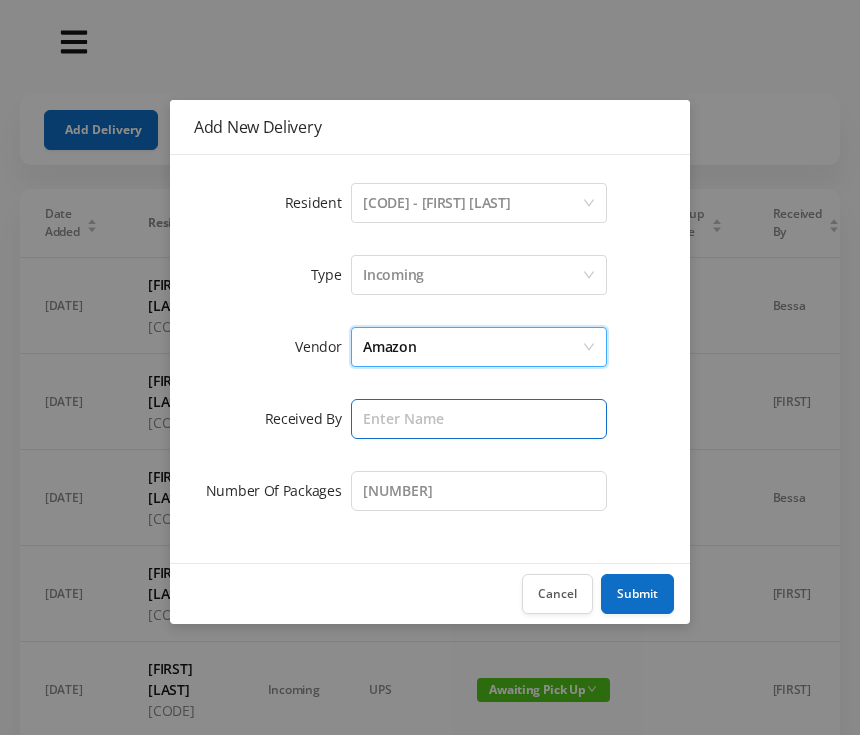 click at bounding box center (479, 419) 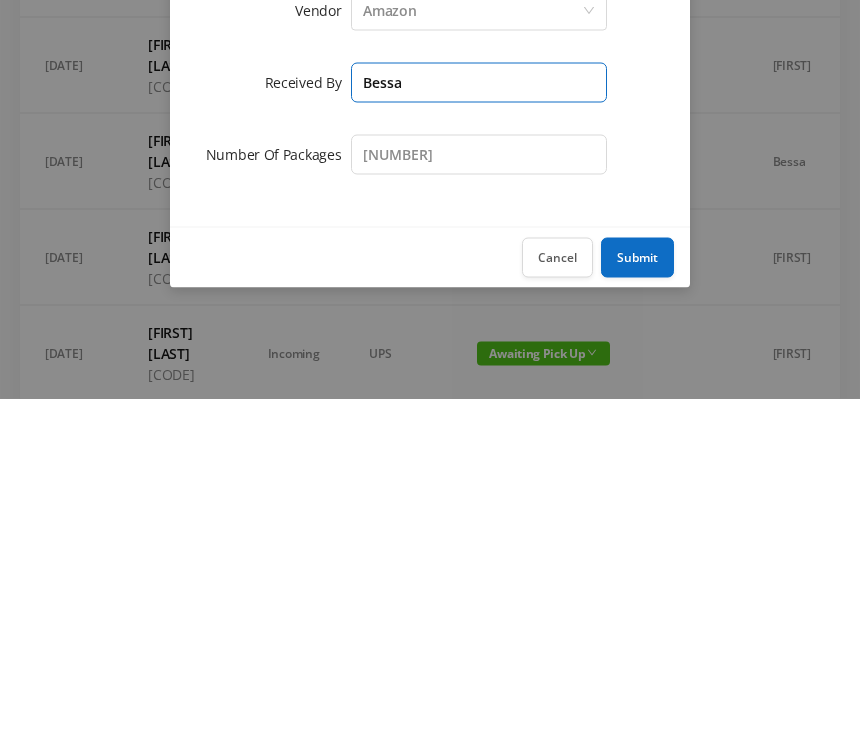 type on "Bessa" 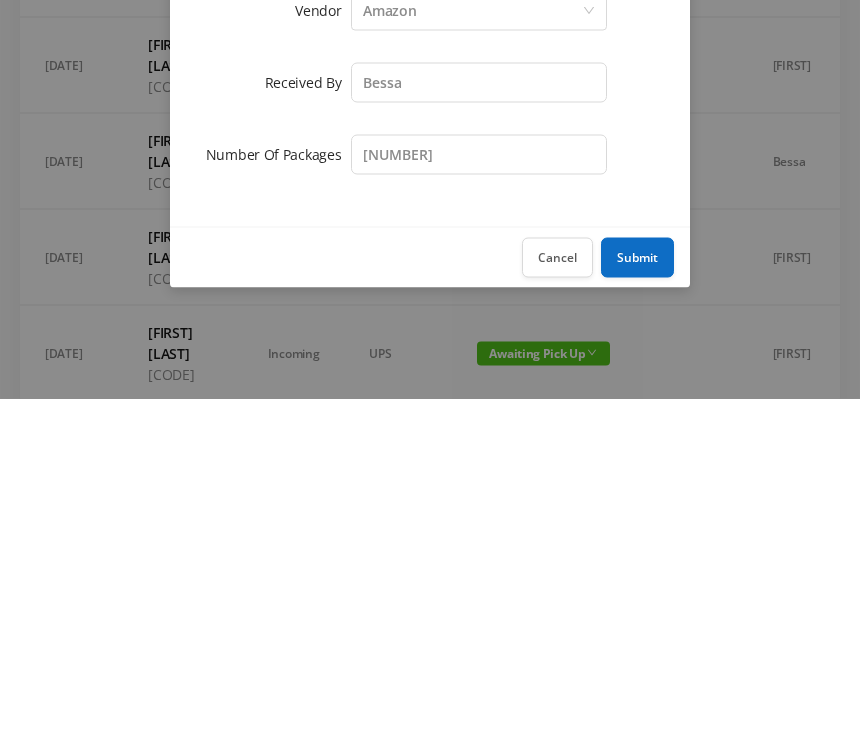click on "Submit" at bounding box center [637, 594] 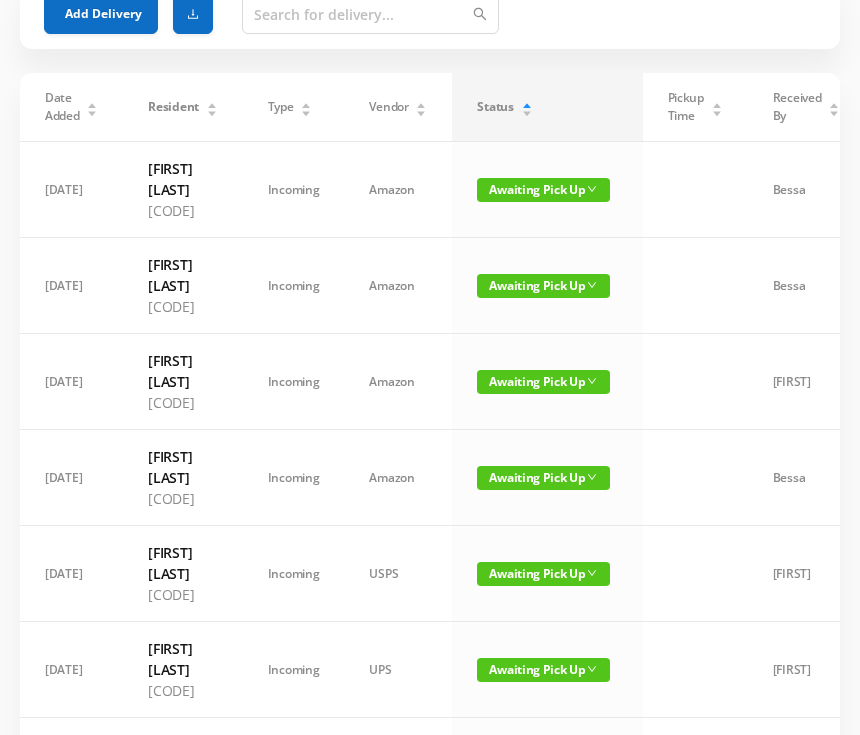 scroll, scrollTop: 0, scrollLeft: 0, axis: both 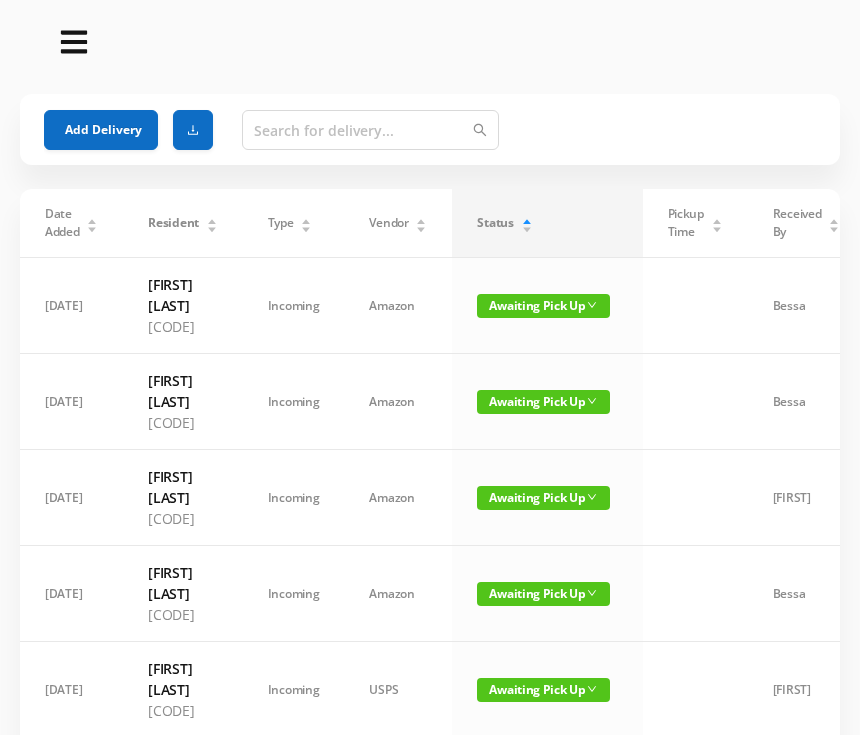 click on "Add Delivery" at bounding box center [101, 130] 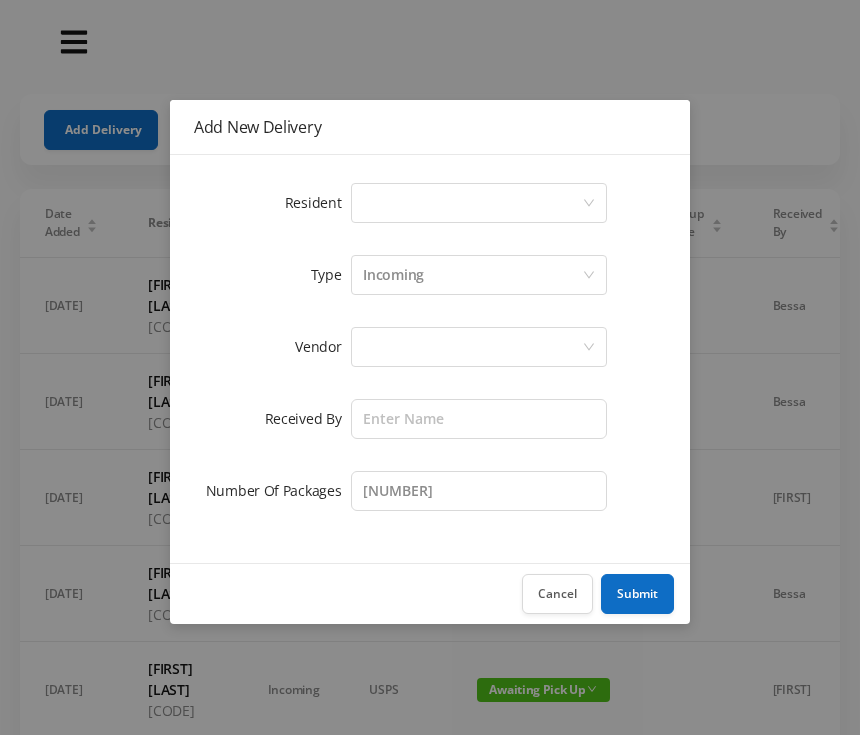 click on "Select a person" at bounding box center (472, 203) 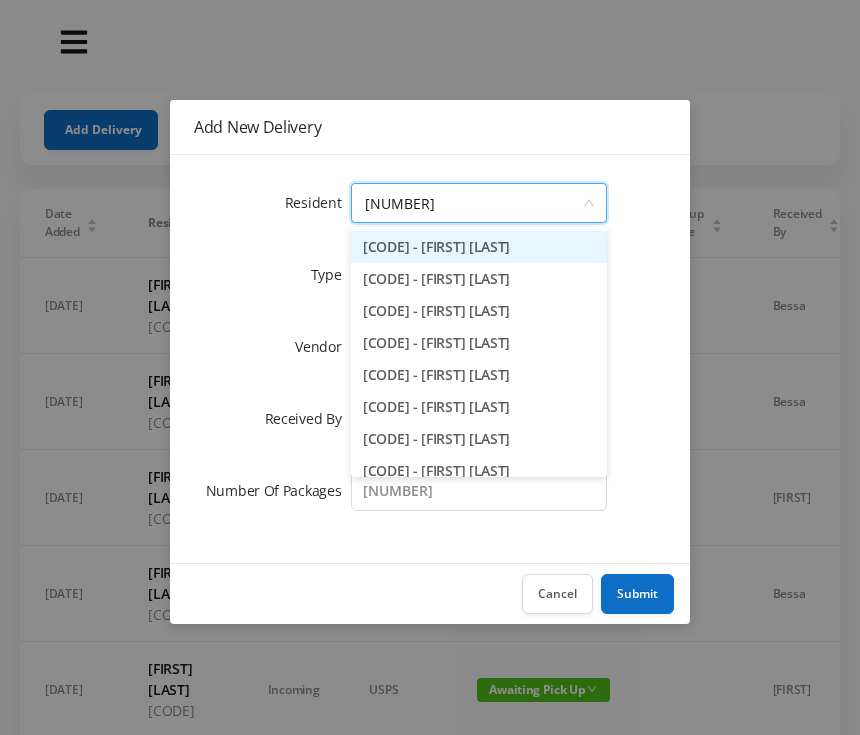 type on "[CODE]" 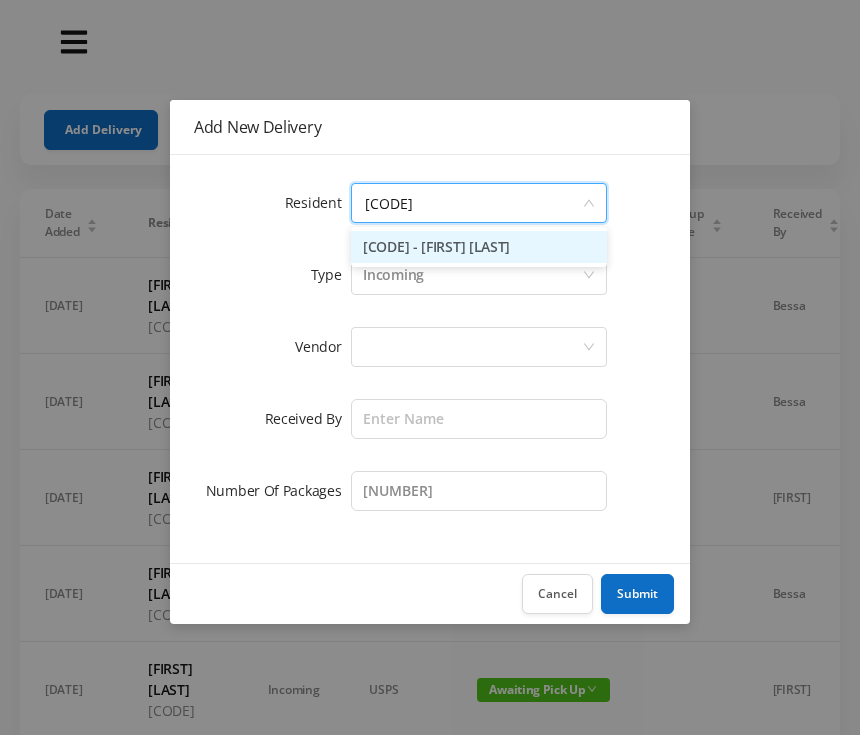 click on "[CODE] - [FIRST] [LAST]" at bounding box center [479, 247] 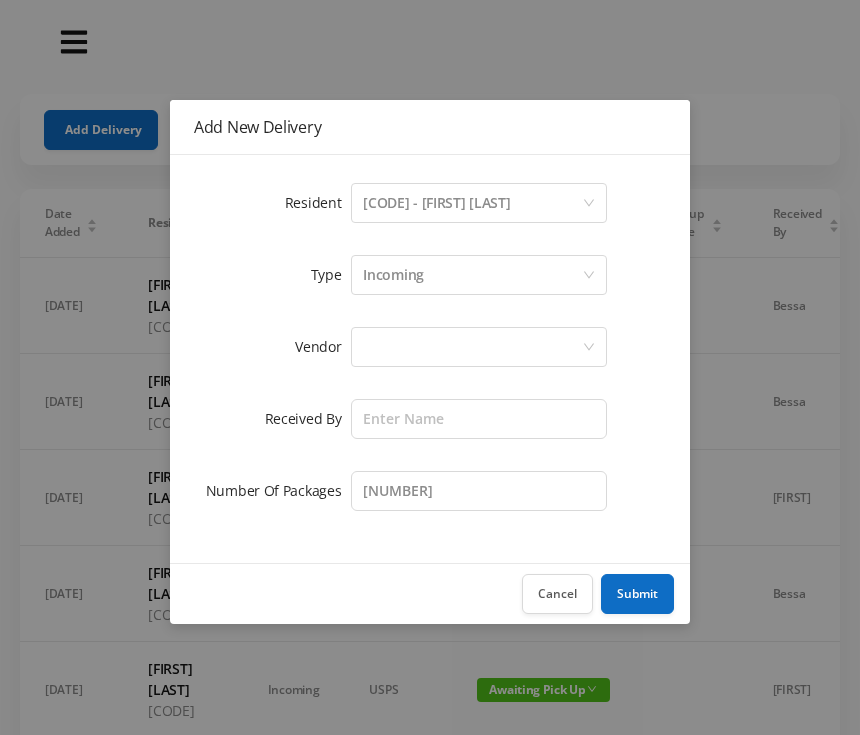 click at bounding box center (472, 203) 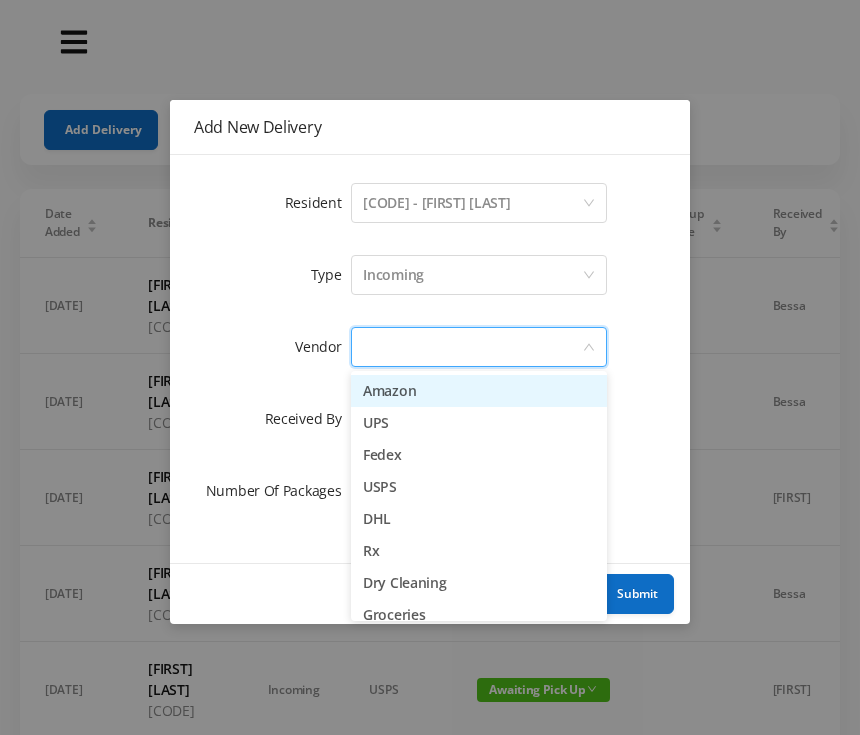 click on "Amazon" at bounding box center (479, 391) 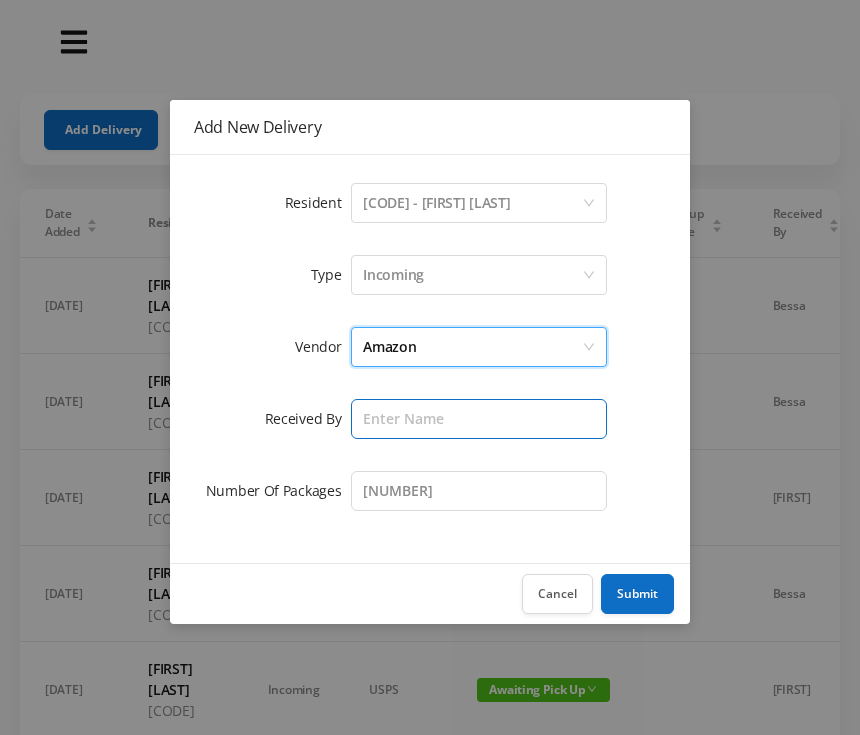 click at bounding box center (479, 419) 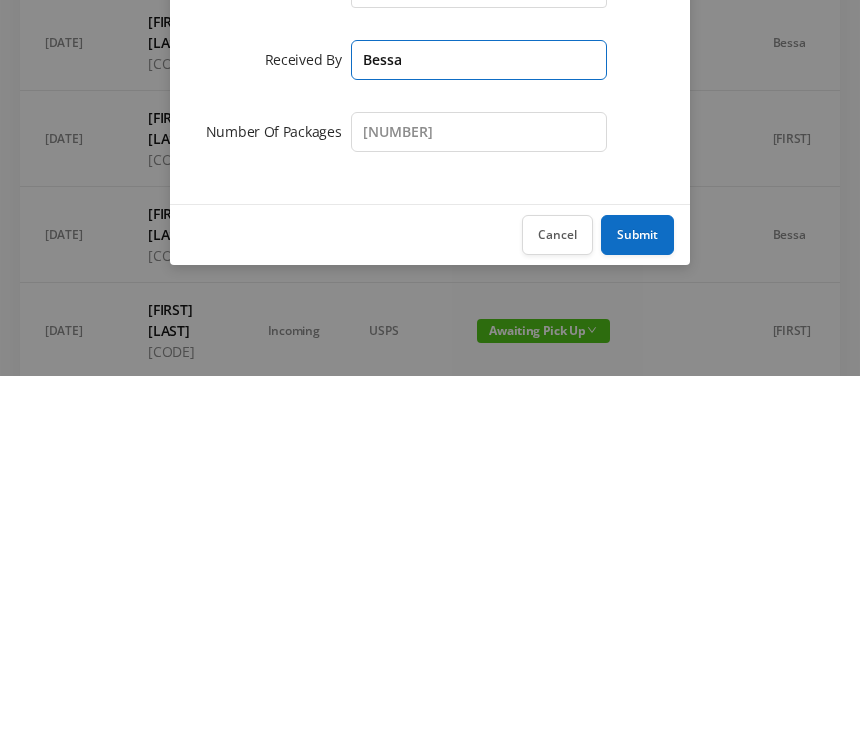 type on "Bessa" 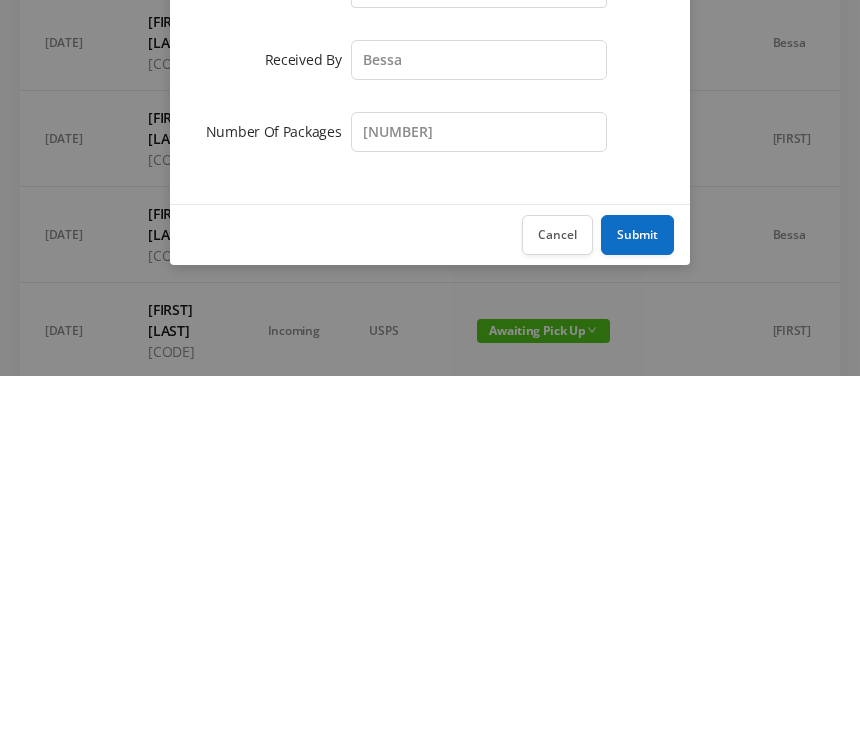 click on "Submit" at bounding box center [637, 594] 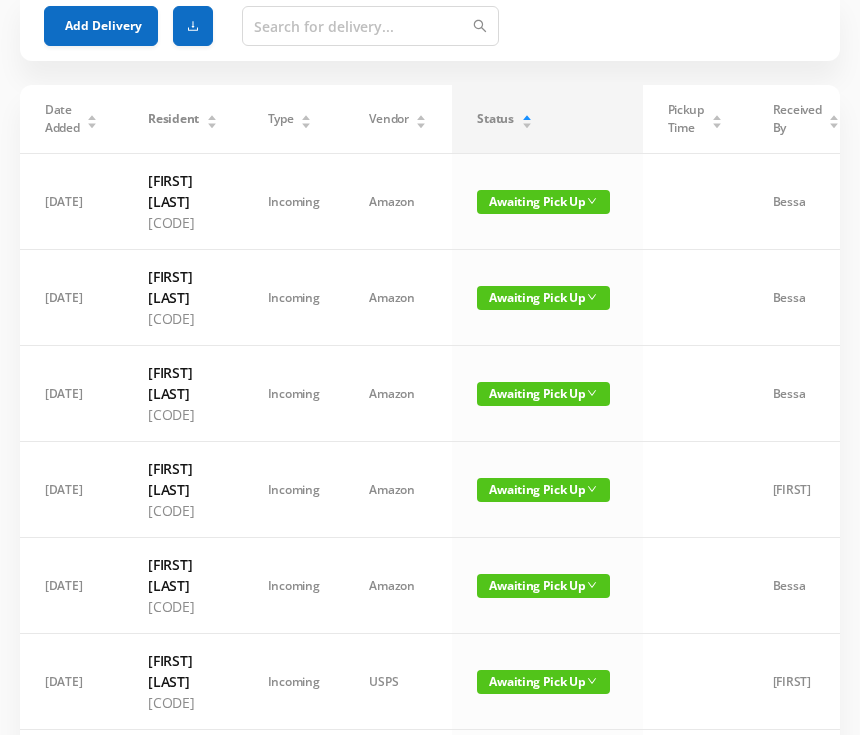 scroll, scrollTop: 0, scrollLeft: 0, axis: both 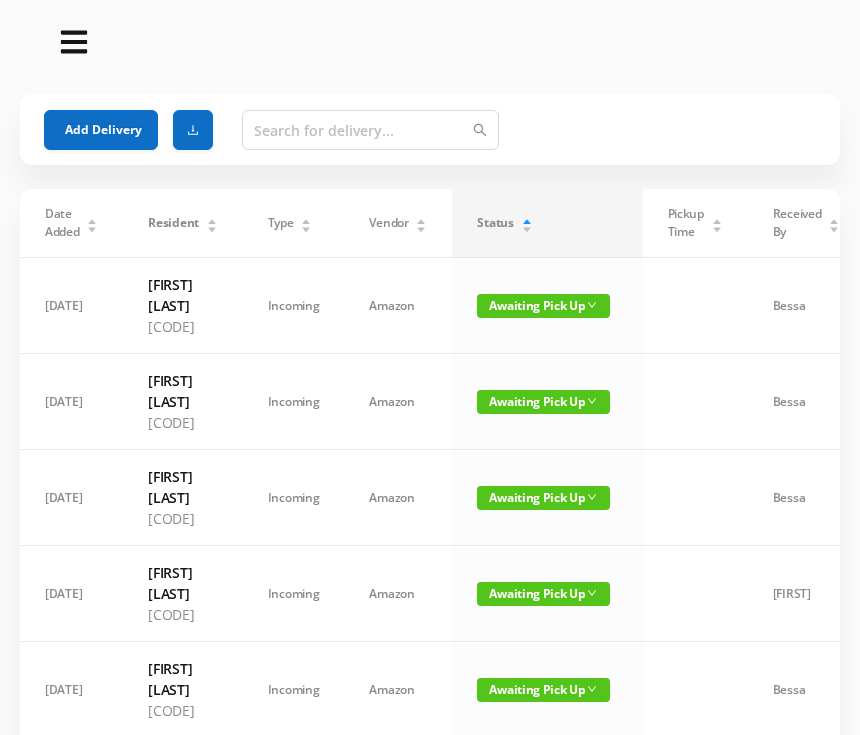 click on "Add Delivery" at bounding box center [101, 130] 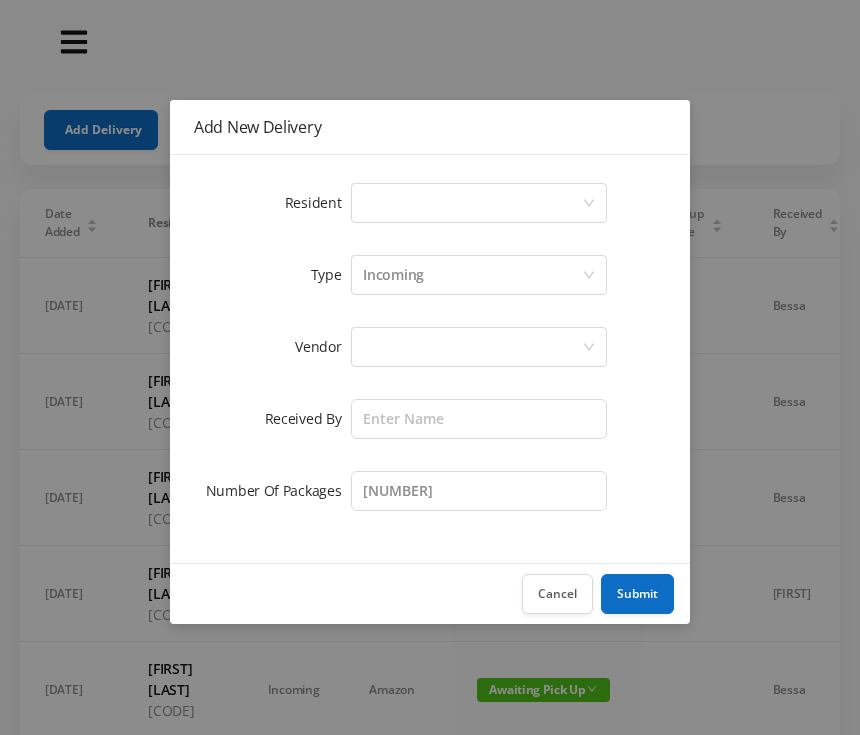 click on "Select a person" at bounding box center [472, 203] 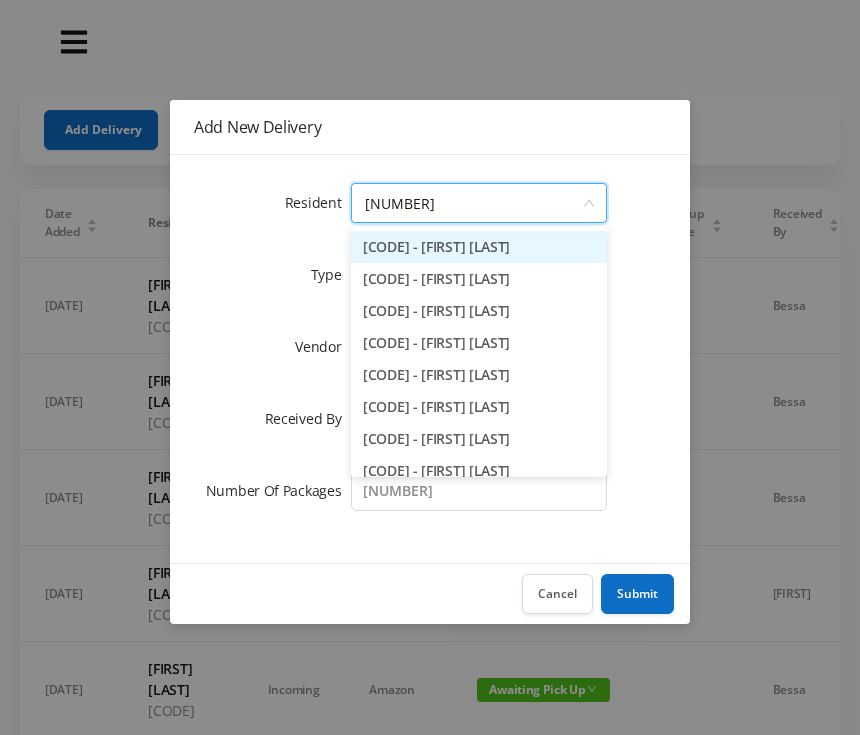 type on "[CODE]" 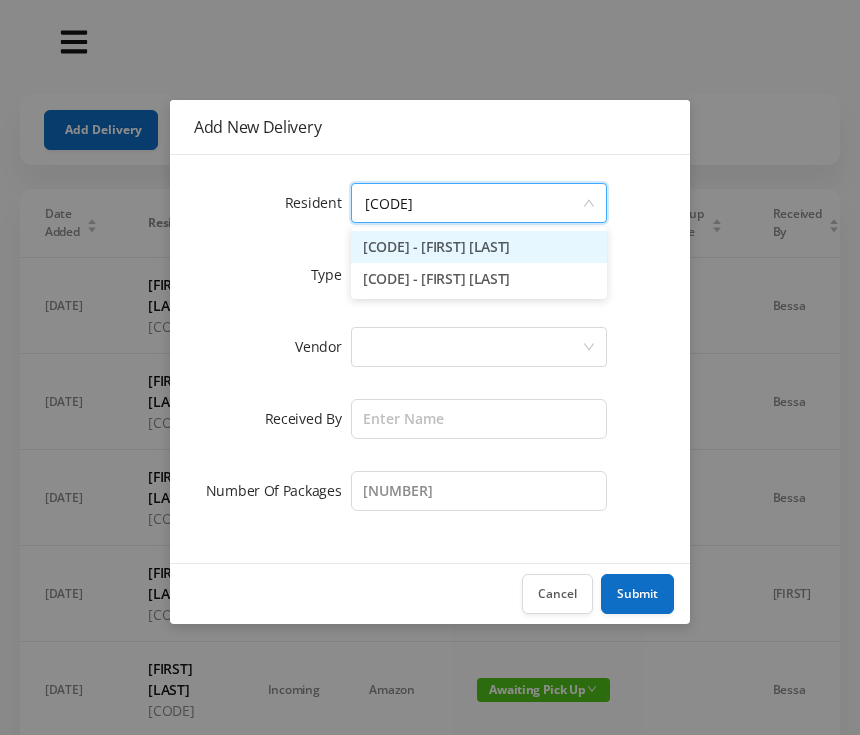 click on "[CODE] - [FIRST] [LAST]" at bounding box center (479, 247) 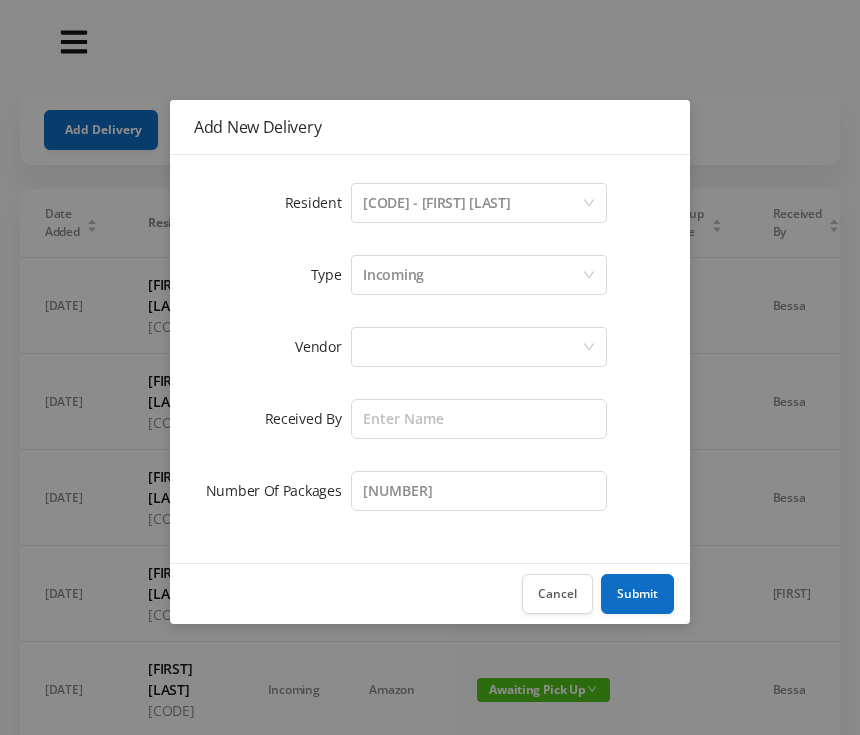 click at bounding box center (472, 203) 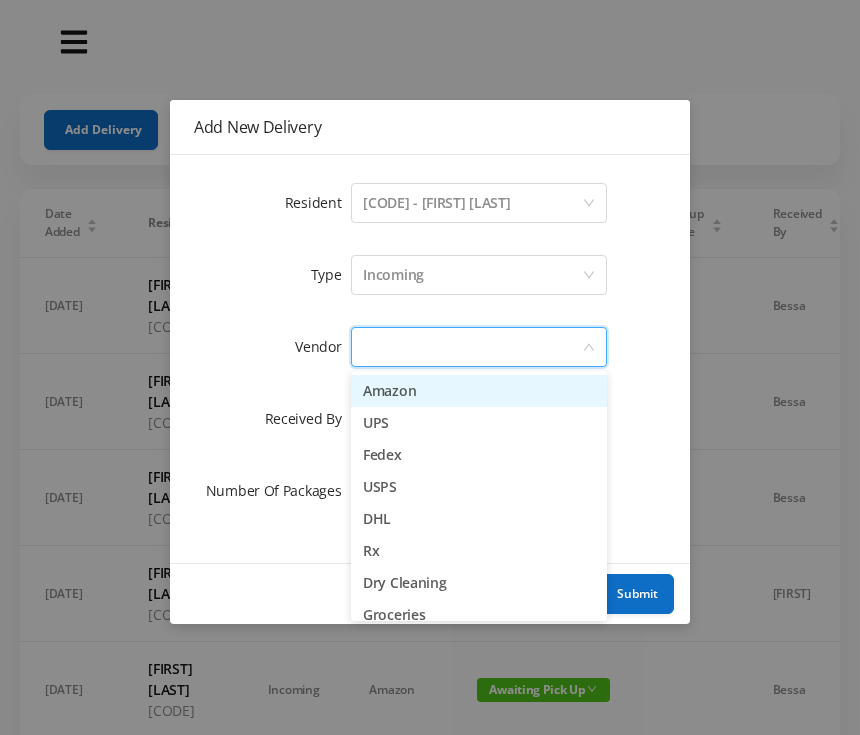 click on "Amazon" at bounding box center [479, 391] 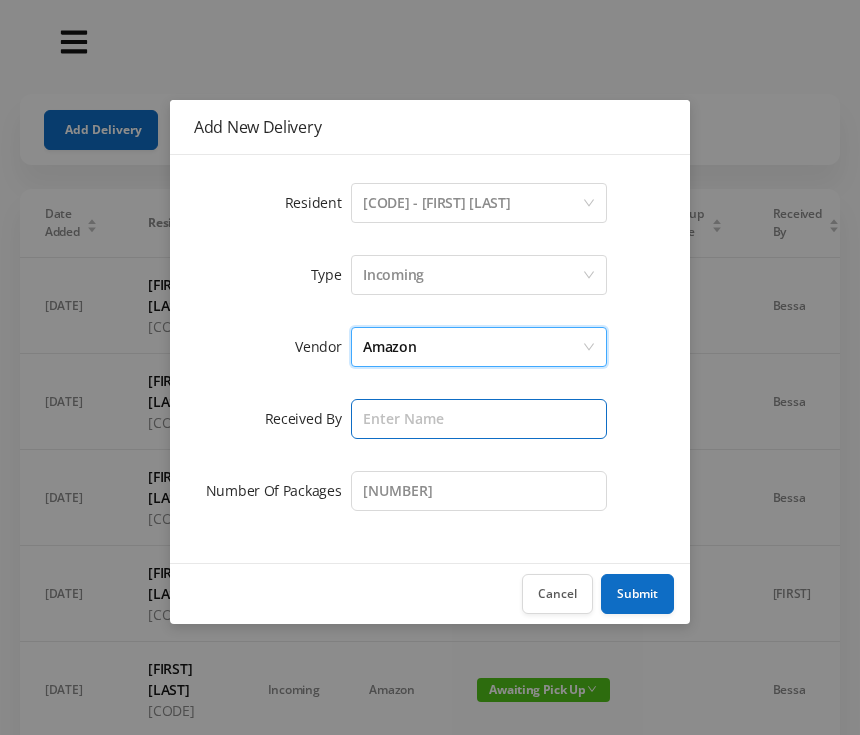 click at bounding box center (479, 419) 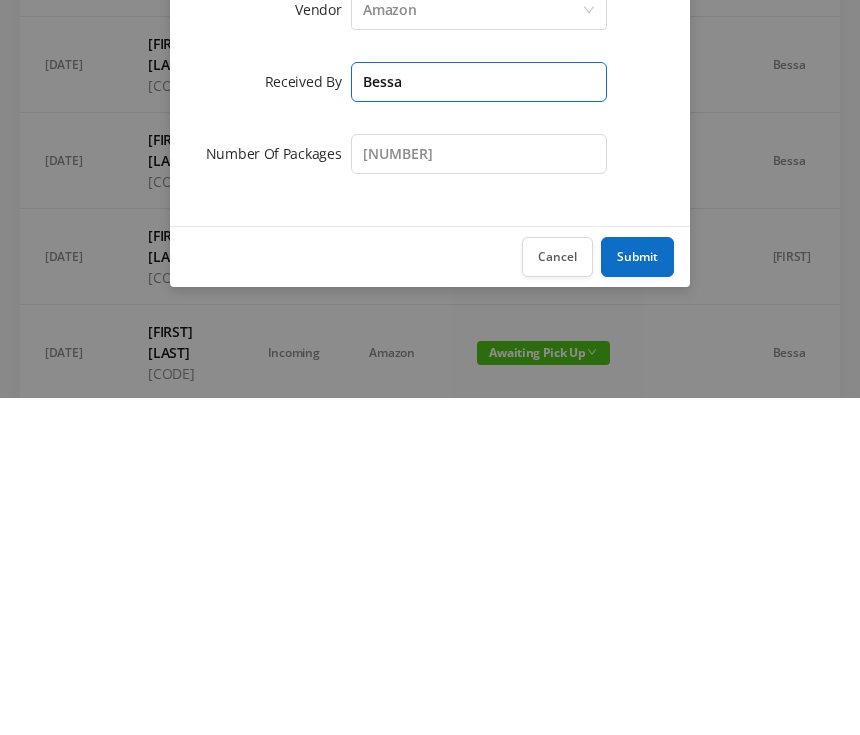 type on "Bessa" 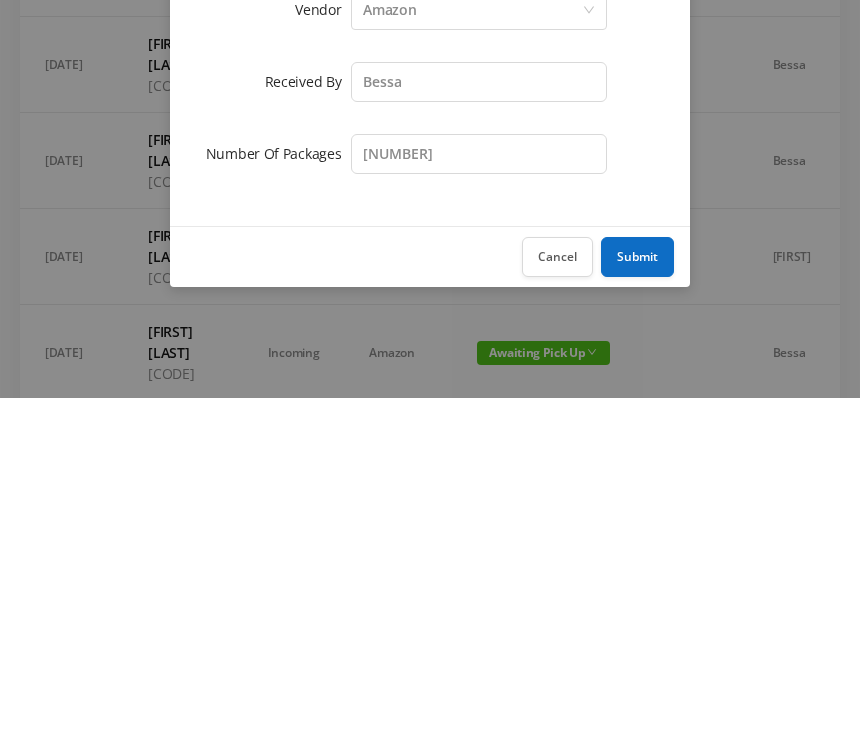 click on "Submit" at bounding box center [637, 594] 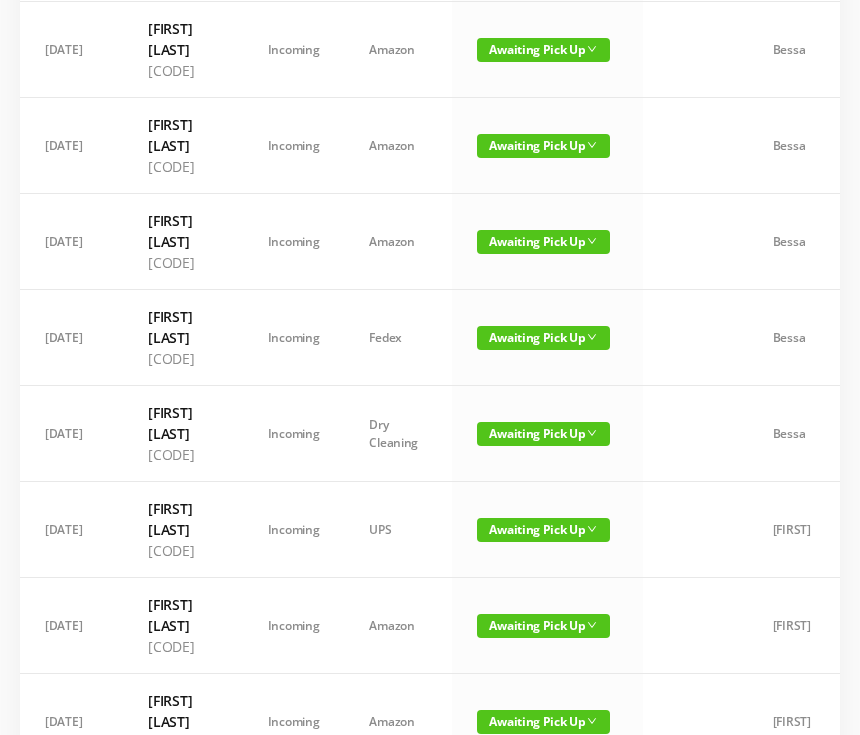scroll, scrollTop: 1409, scrollLeft: 0, axis: vertical 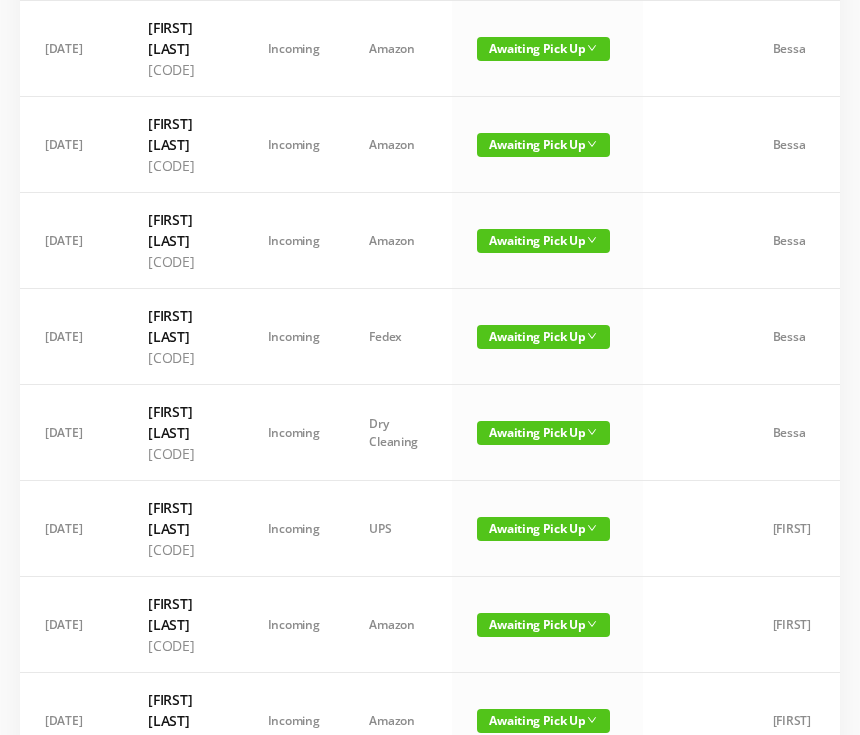 click on "[NUMBER]" at bounding box center [456, 800] 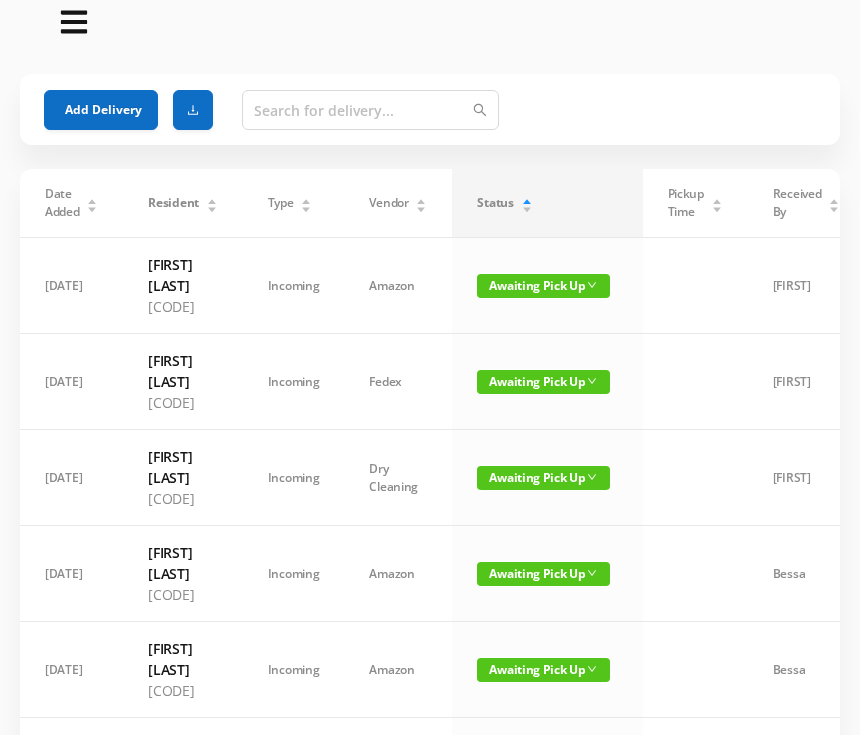 scroll, scrollTop: 0, scrollLeft: 0, axis: both 